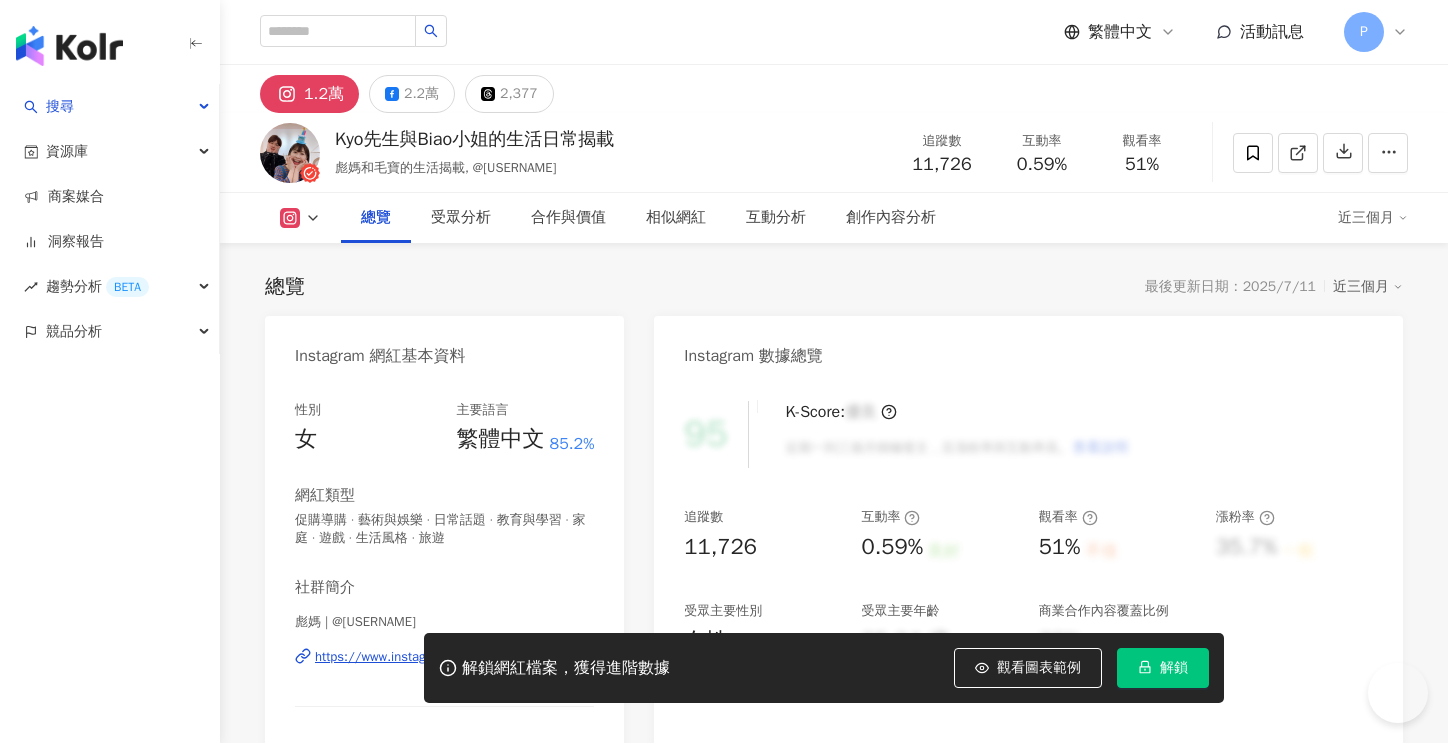 scroll, scrollTop: 300, scrollLeft: 0, axis: vertical 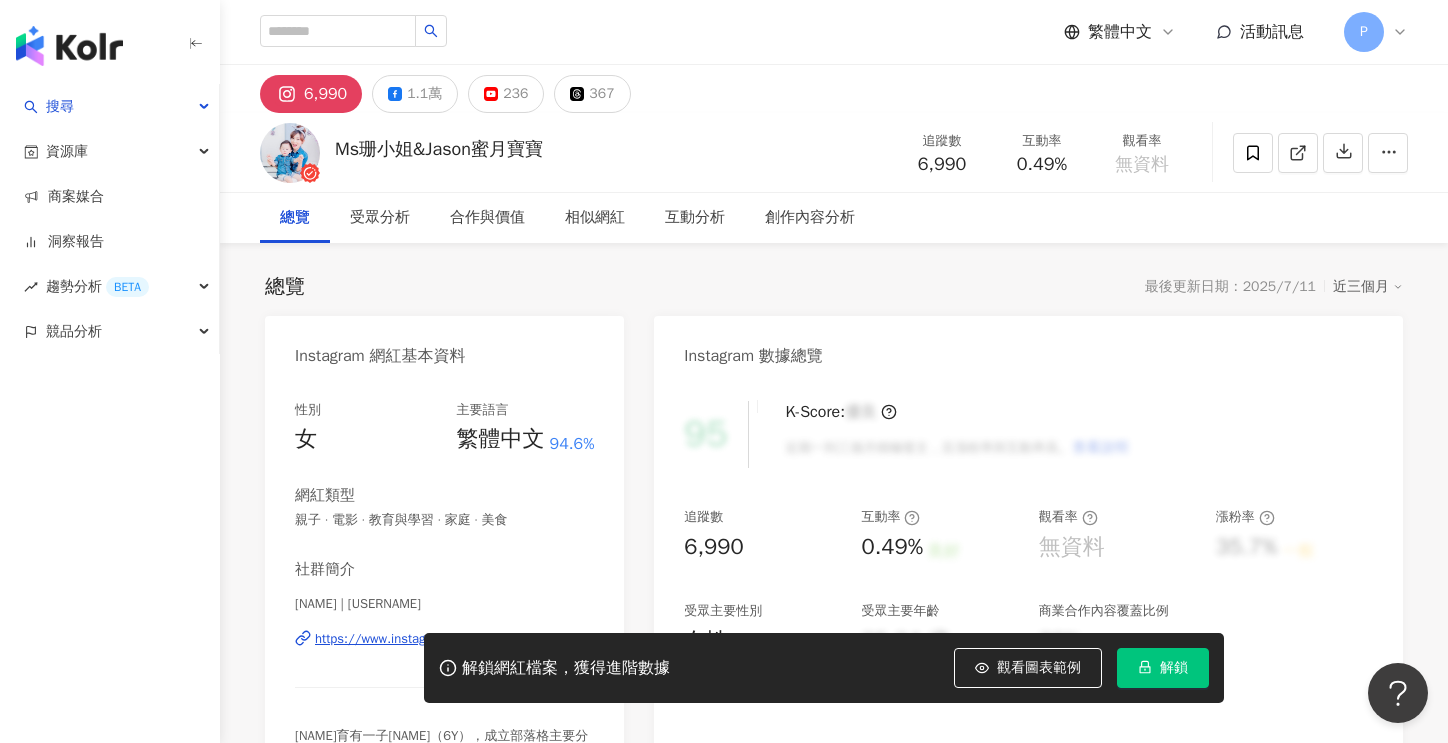 click at bounding box center (69, 46) 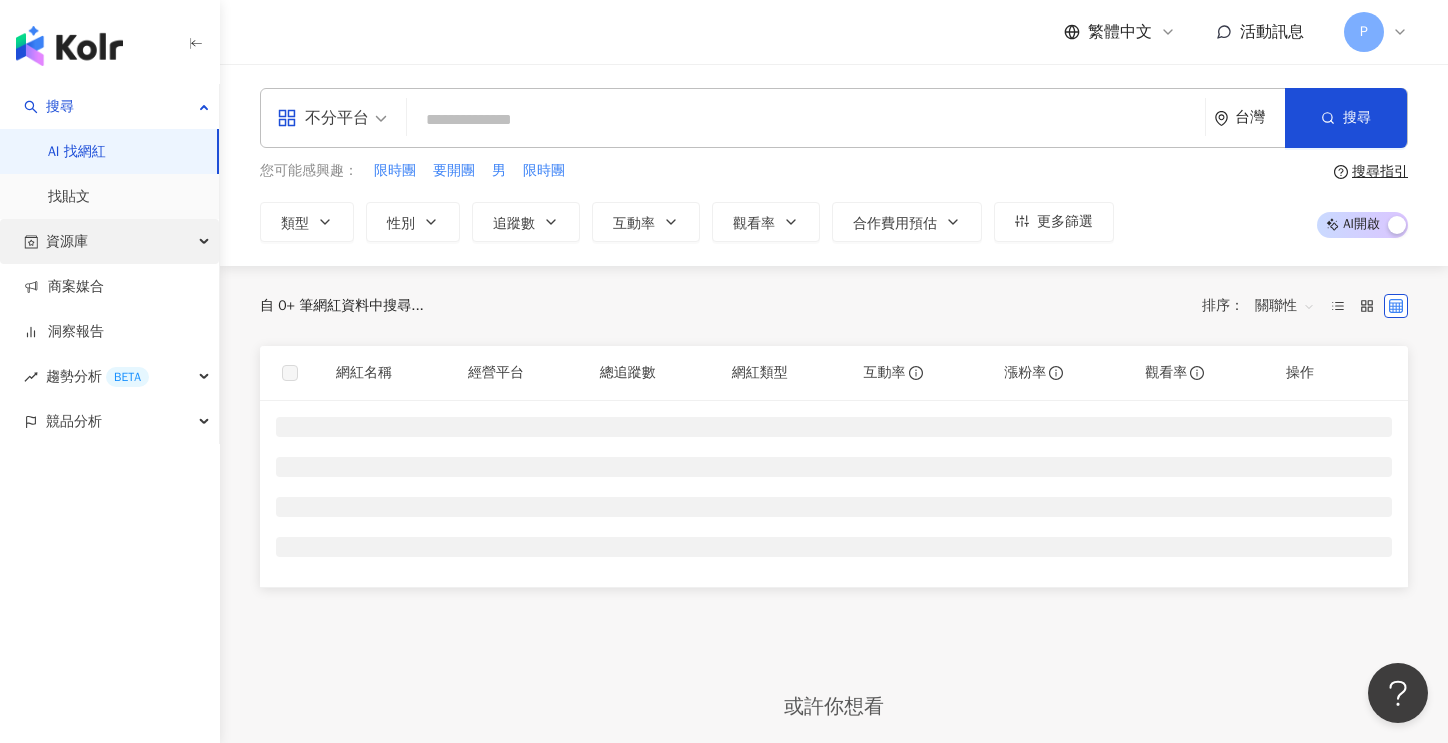 click on "資源庫" at bounding box center [67, 241] 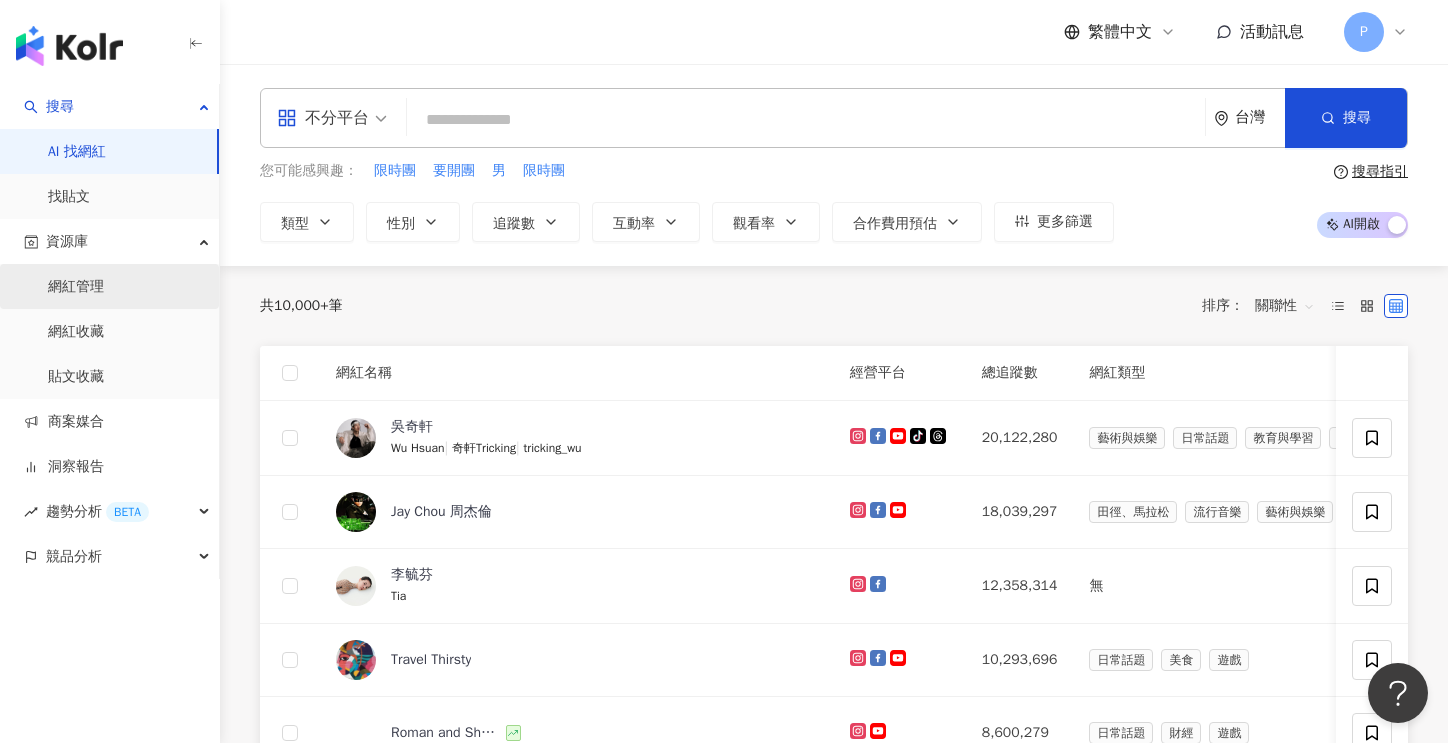 click on "網紅管理" at bounding box center [76, 287] 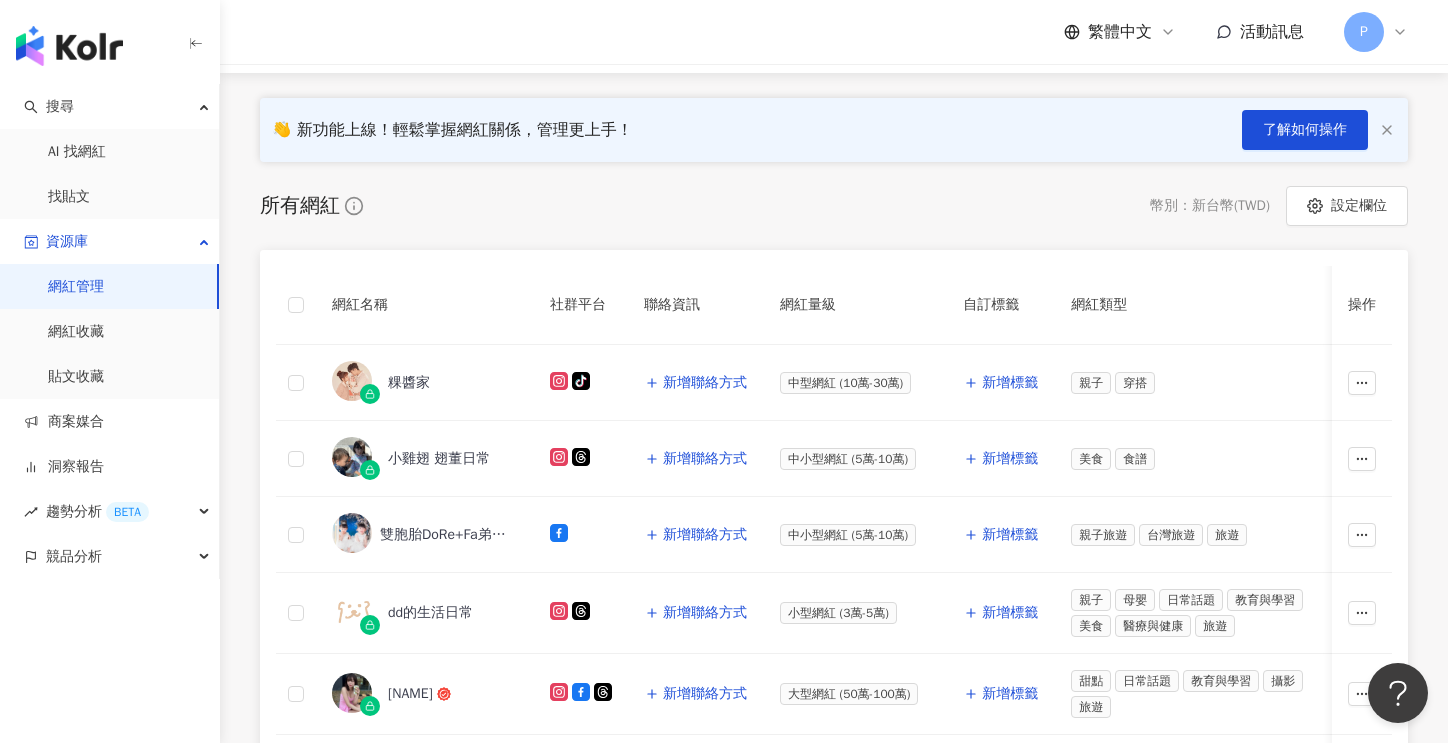 scroll, scrollTop: 200, scrollLeft: 0, axis: vertical 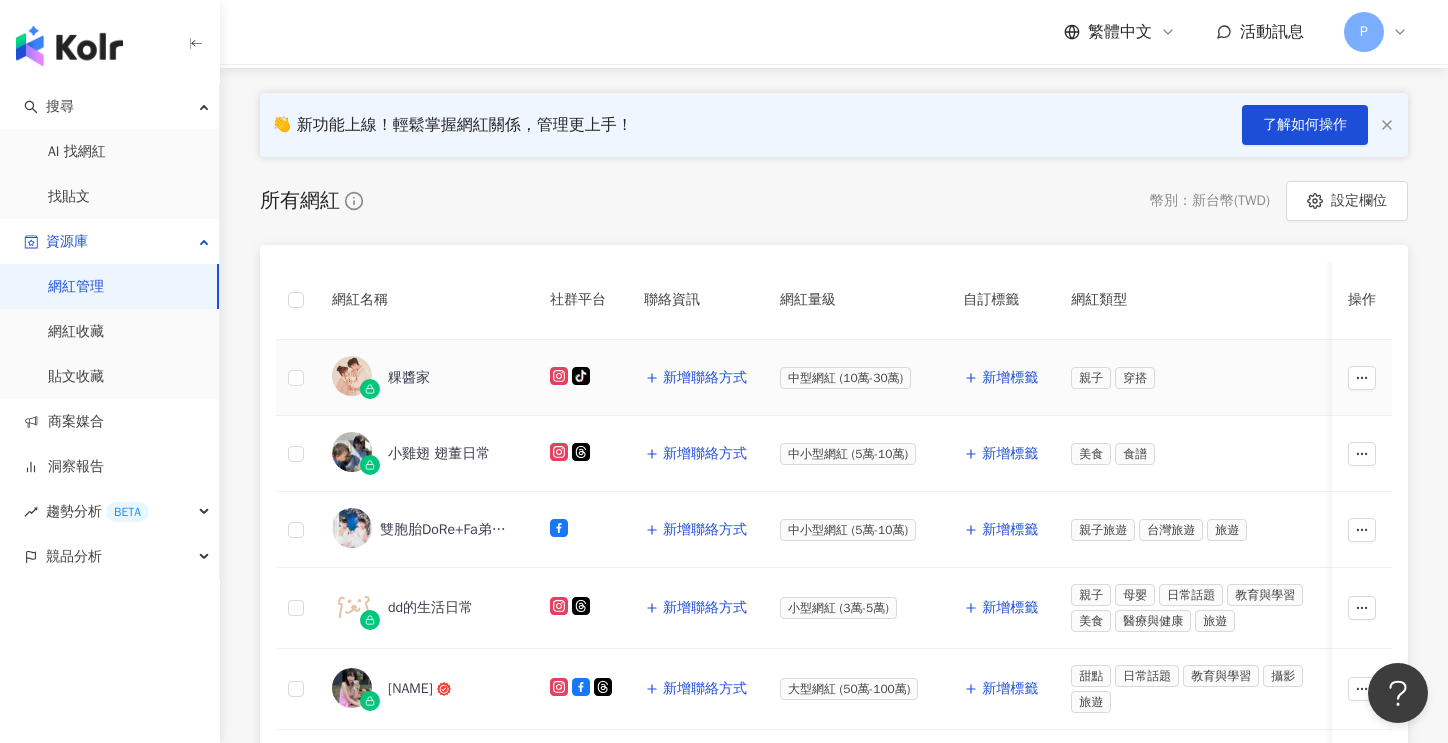click on "粿醬家" at bounding box center [409, 378] 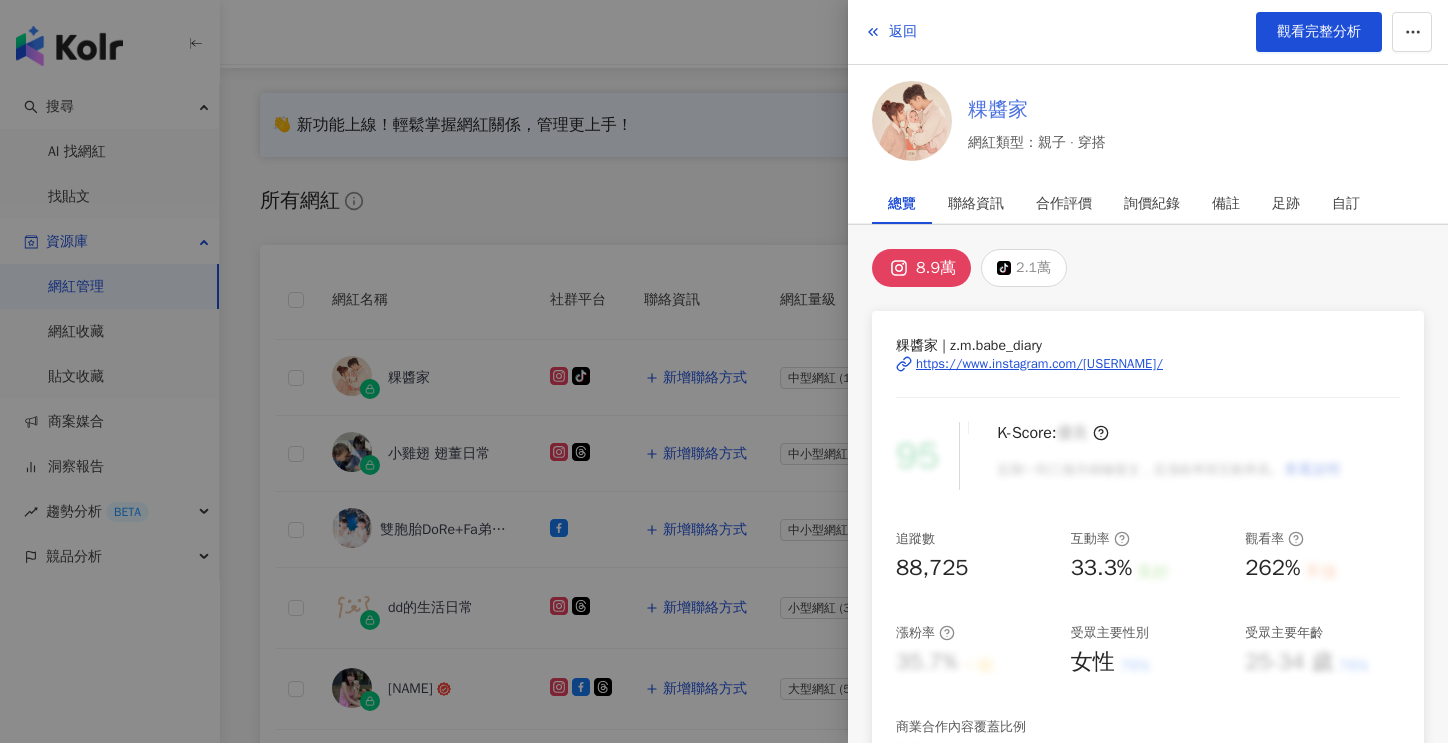 click on "粿醬家" at bounding box center [1037, 110] 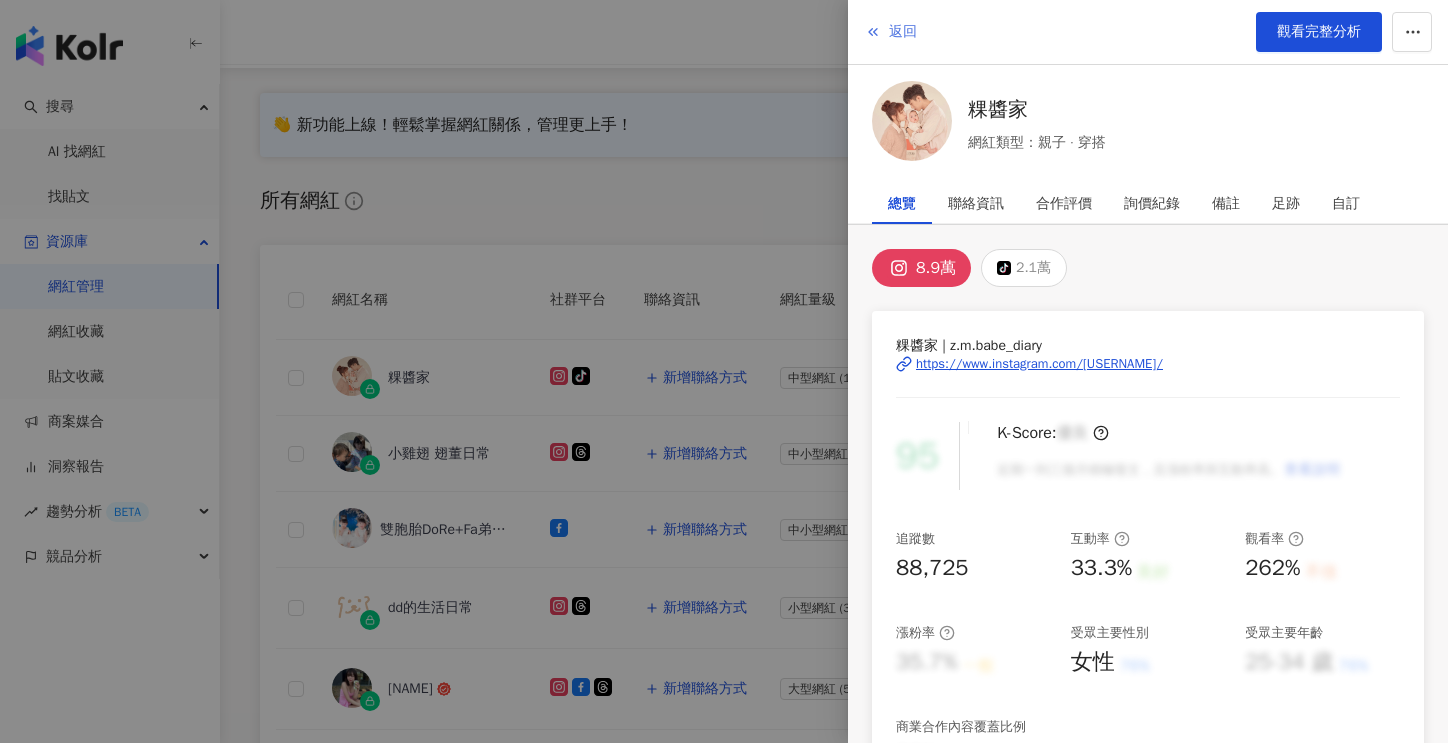 click 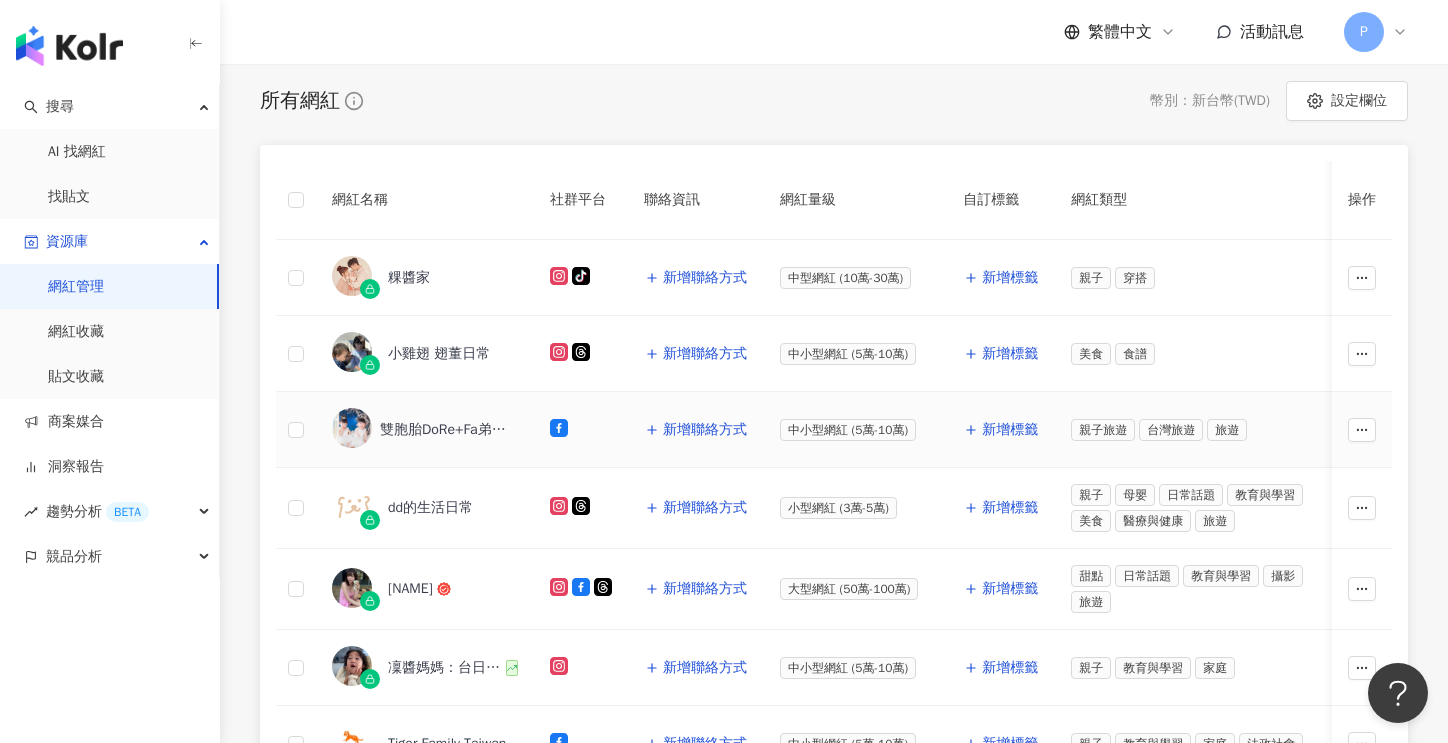 scroll, scrollTop: 400, scrollLeft: 0, axis: vertical 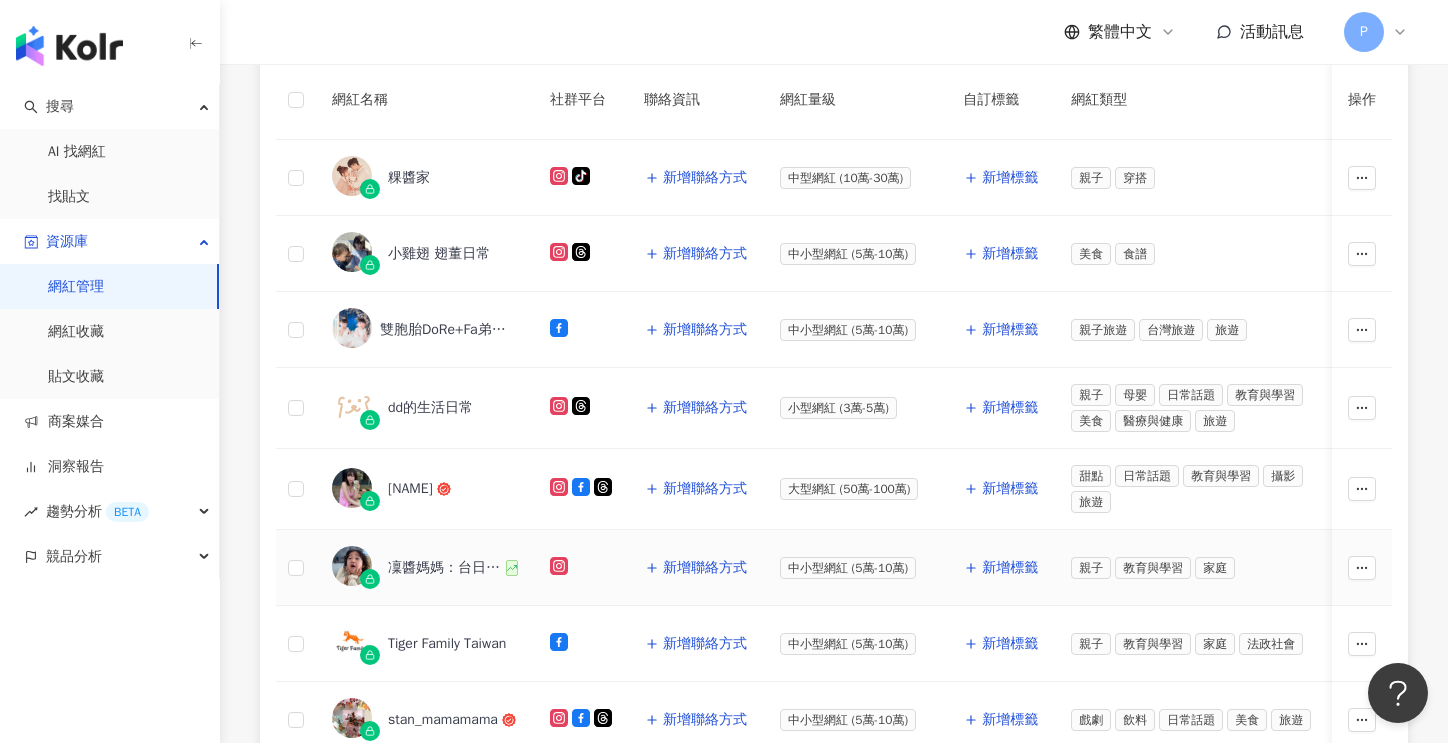 click on "凜醬媽媽：台日混血｜育兒日常、雙語教育、正向教養" at bounding box center [445, 568] 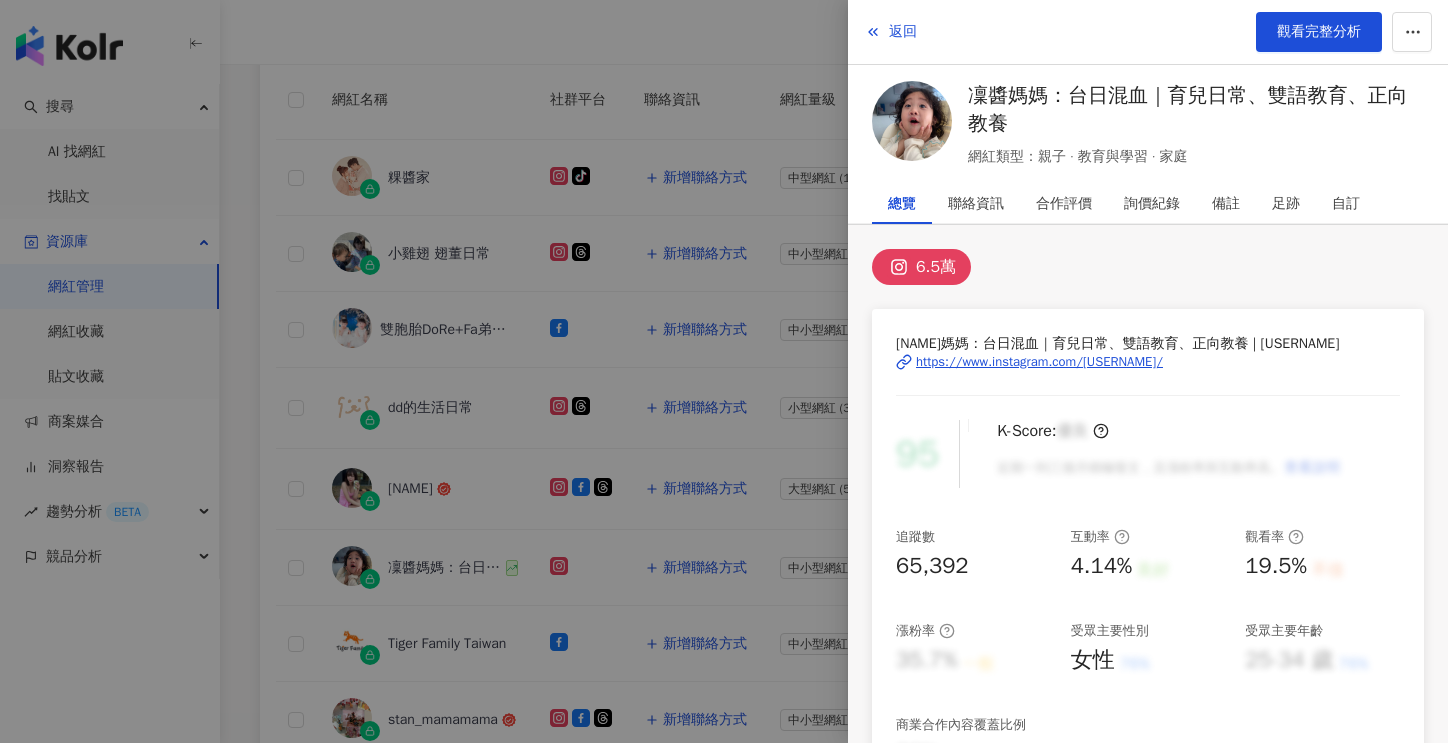 click at bounding box center (724, 371) 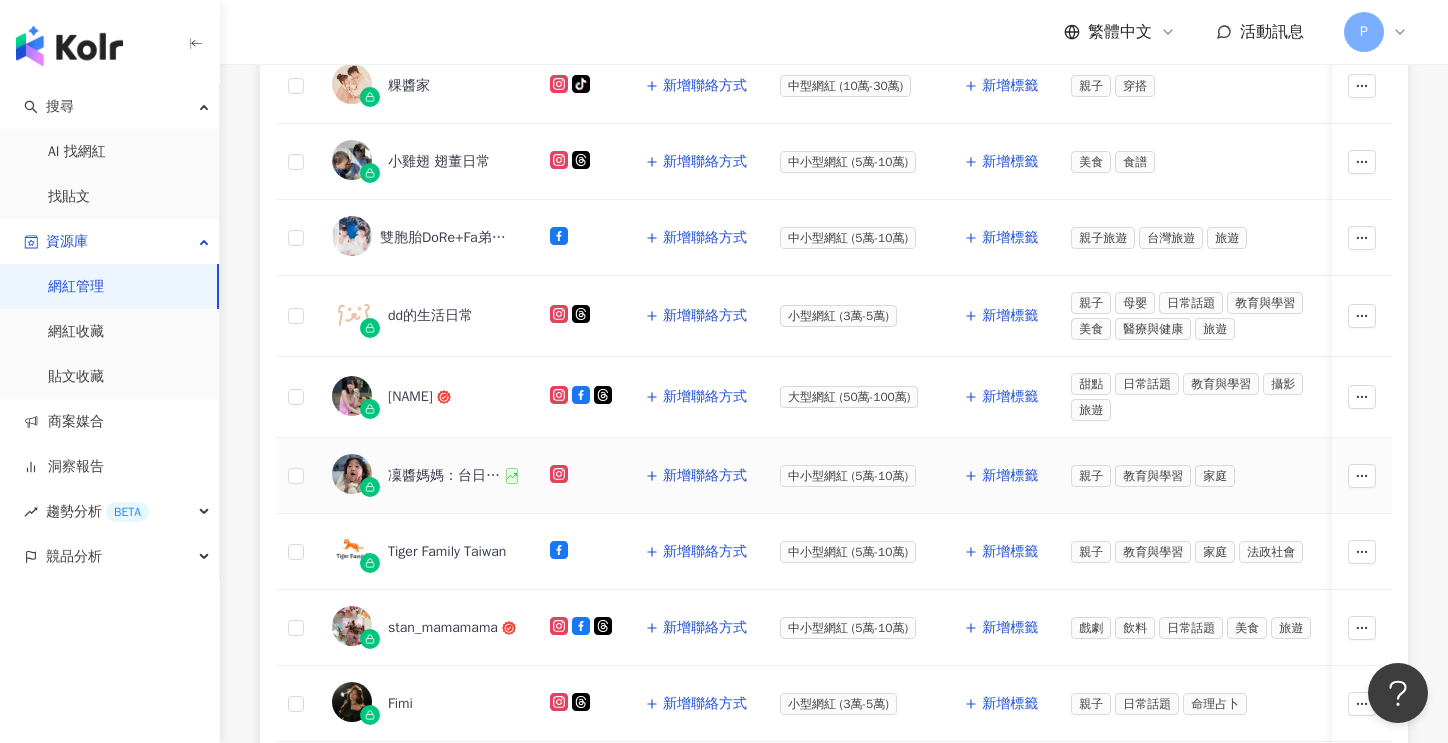 scroll, scrollTop: 600, scrollLeft: 0, axis: vertical 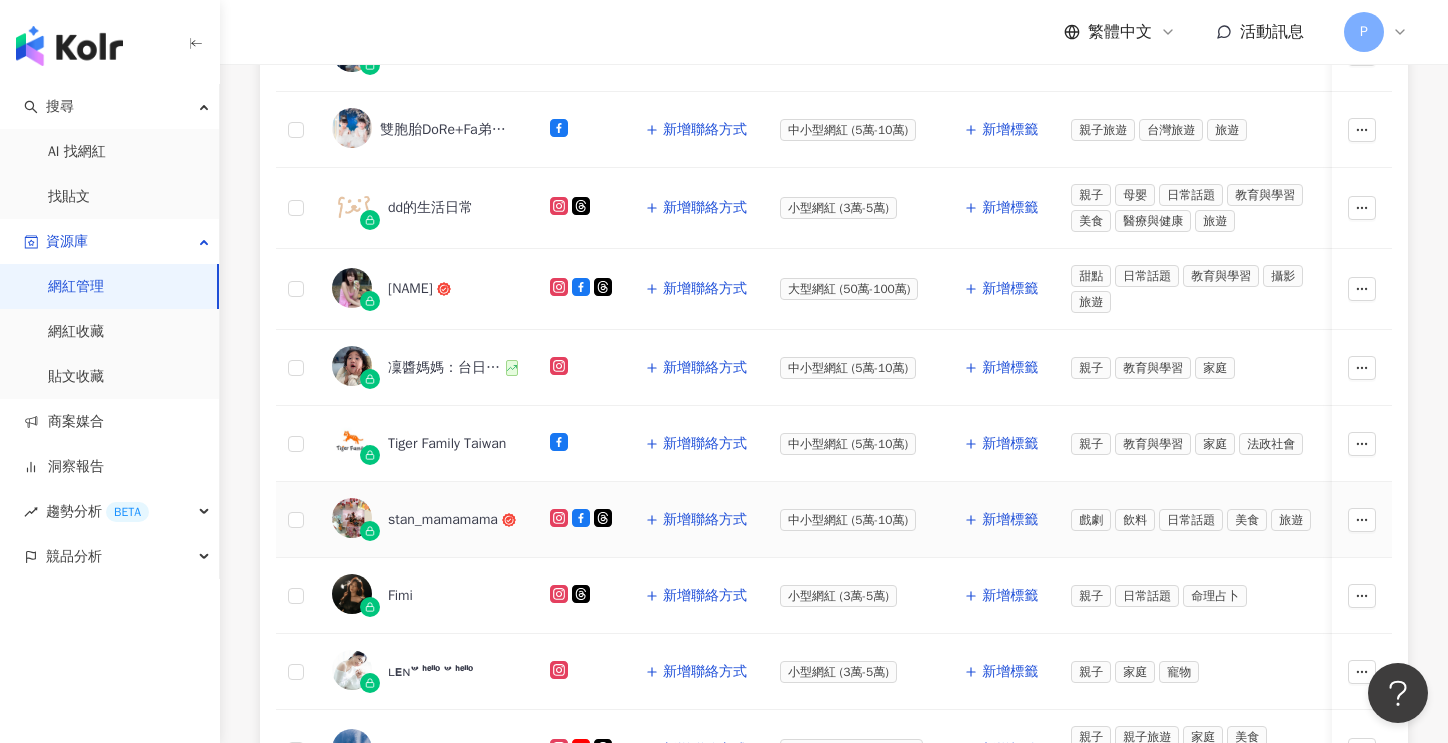 click on "stan_mamamama" at bounding box center [443, 520] 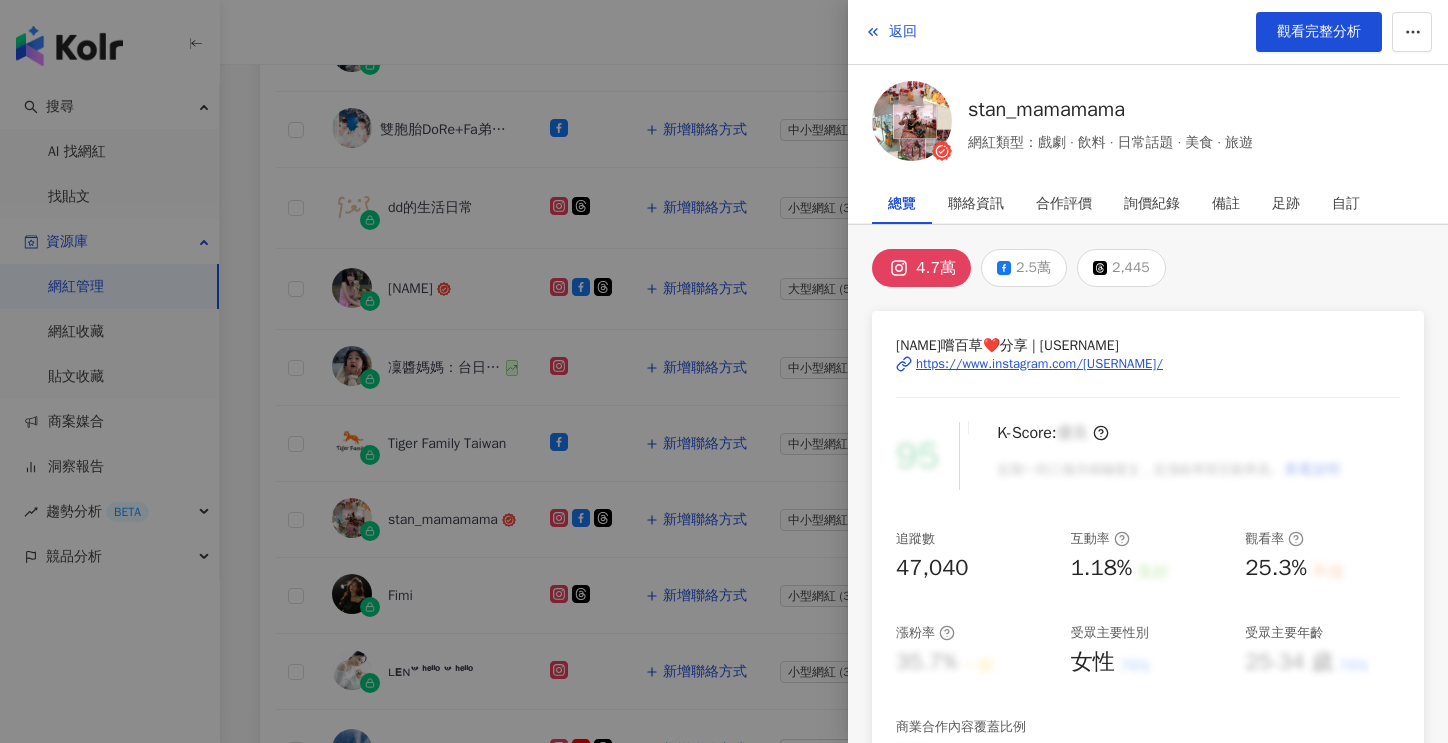 click at bounding box center (724, 371) 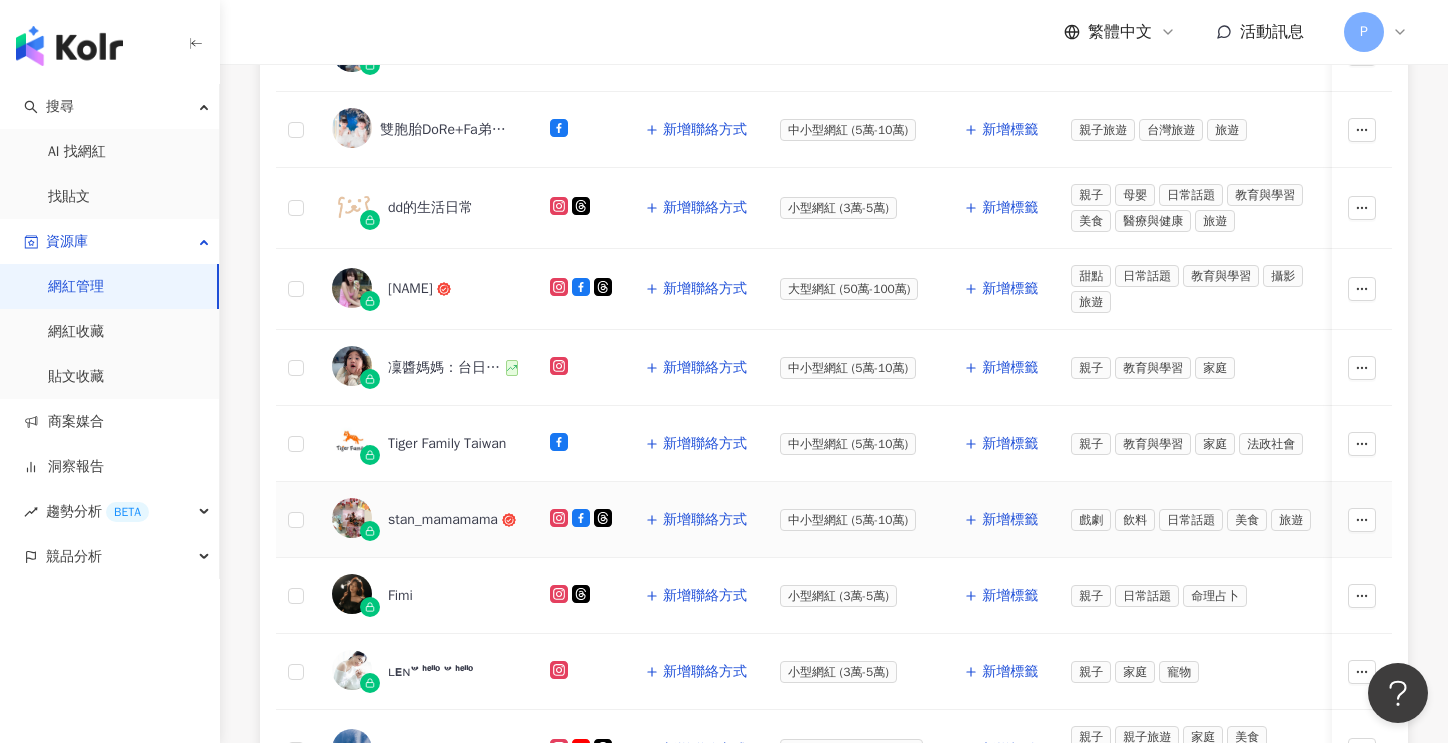 scroll, scrollTop: 900, scrollLeft: 0, axis: vertical 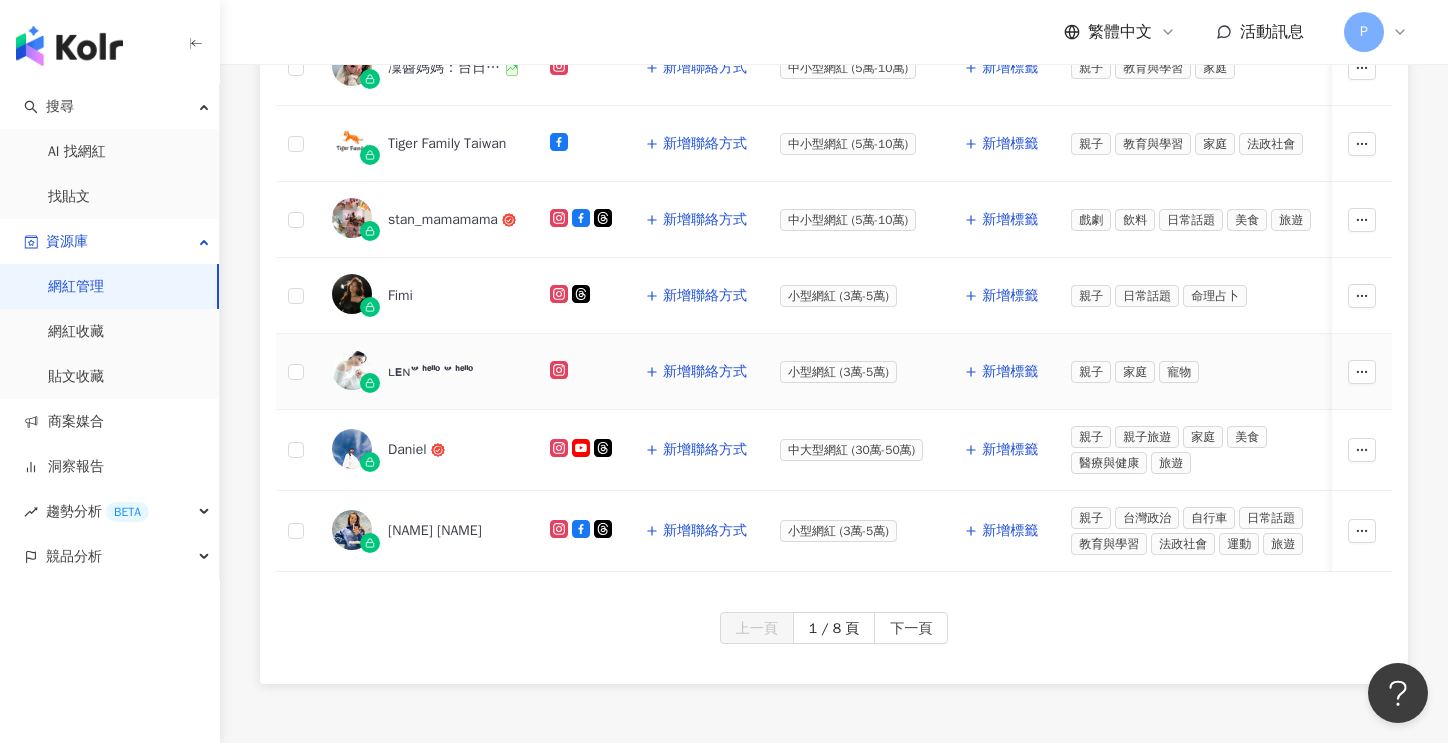 click on "ʟᴇɴᵕ̈ ᑋᵉᑊᑊᵒ ᵕ̈ ᑋᵉᑊᑊᵒ" at bounding box center (430, 372) 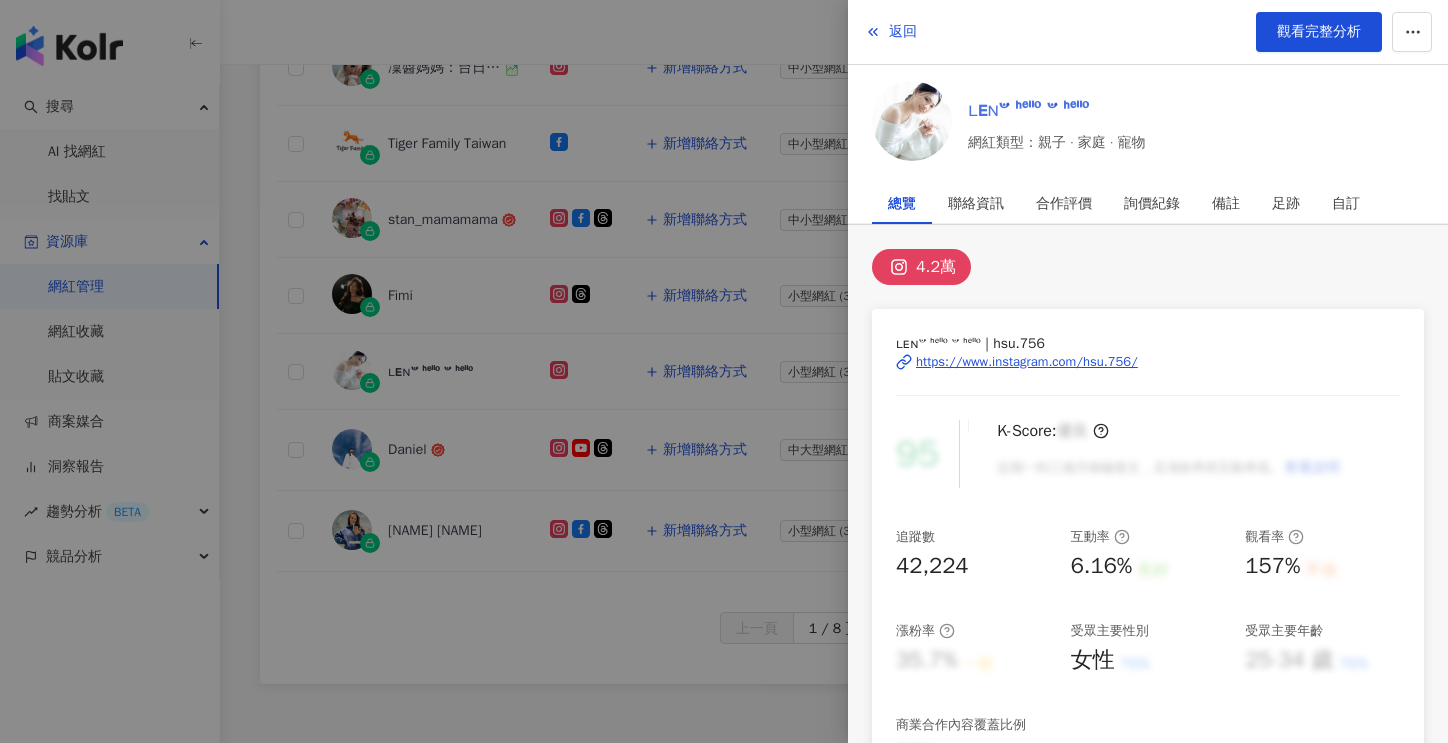click on "ʟᴇɴᵕ̈ ᑋᵉᑊᑊᵒ ᵕ̈ ᑋᵉᑊᑊᵒ" at bounding box center (1057, 110) 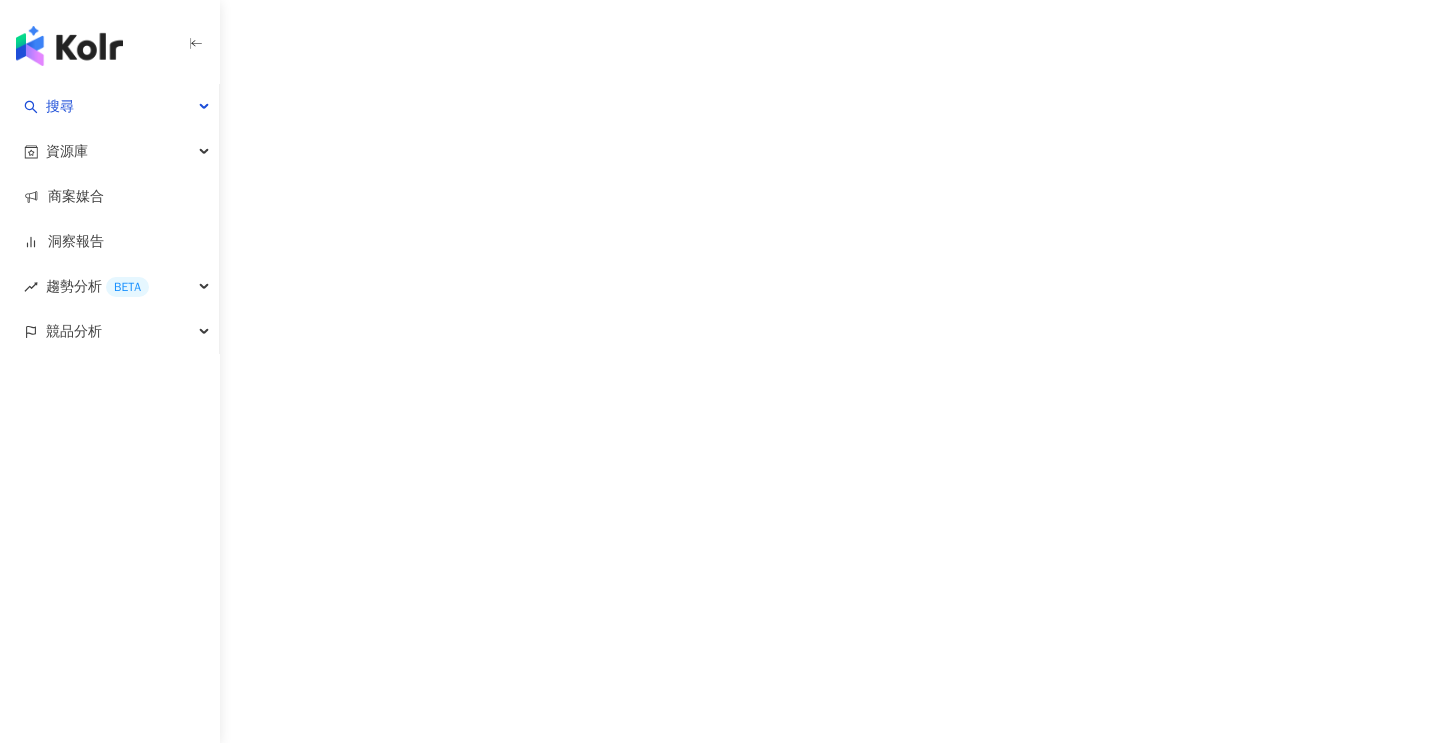 scroll, scrollTop: 0, scrollLeft: 0, axis: both 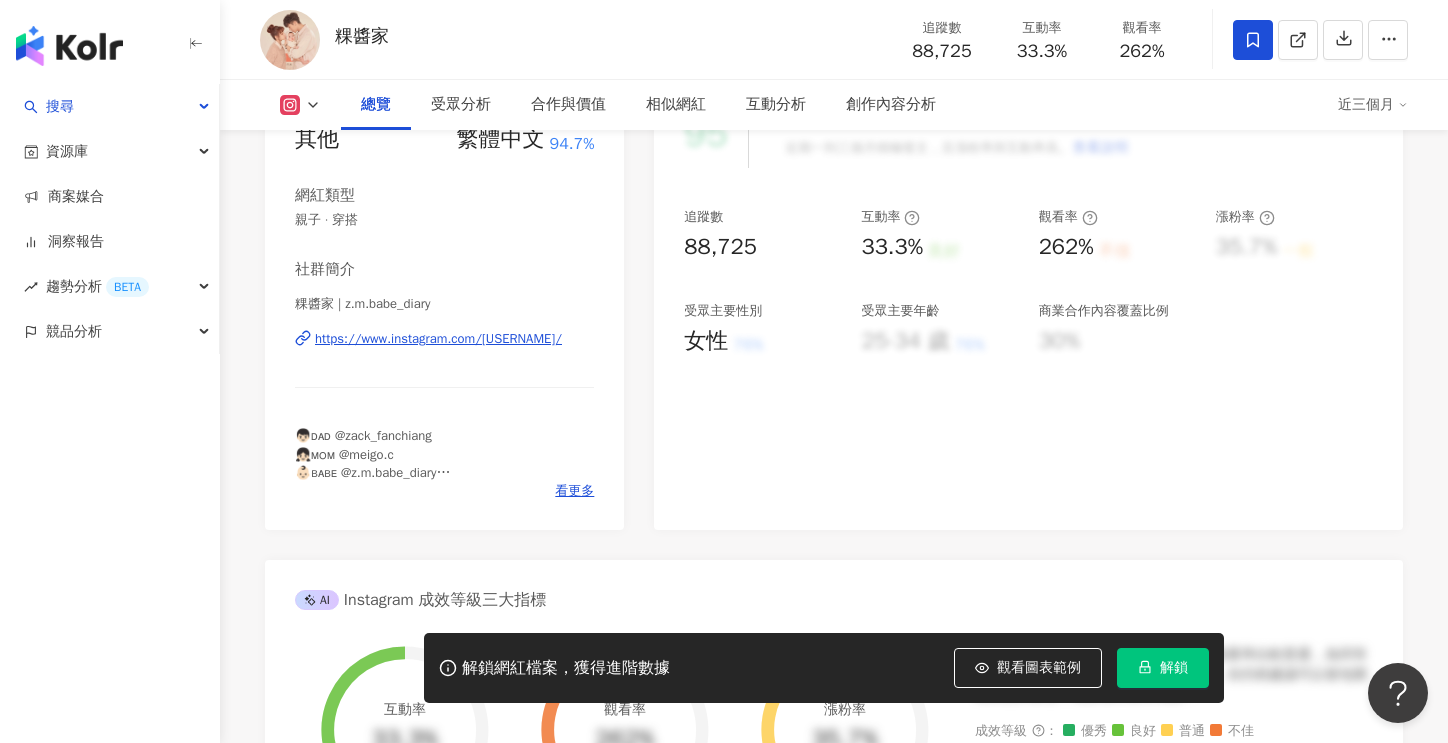click on "https://www.instagram.com/z.m.babe_diary/" at bounding box center [438, 339] 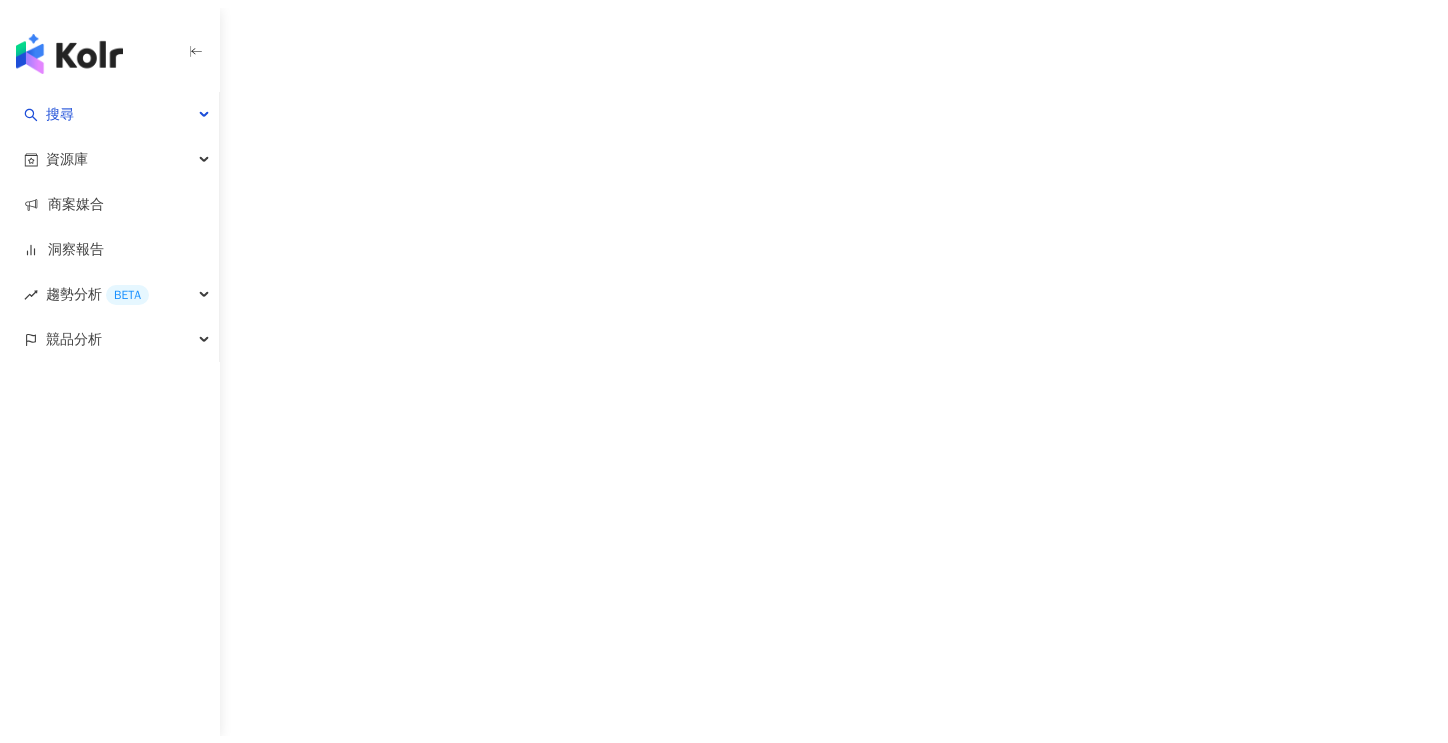 scroll, scrollTop: 0, scrollLeft: 0, axis: both 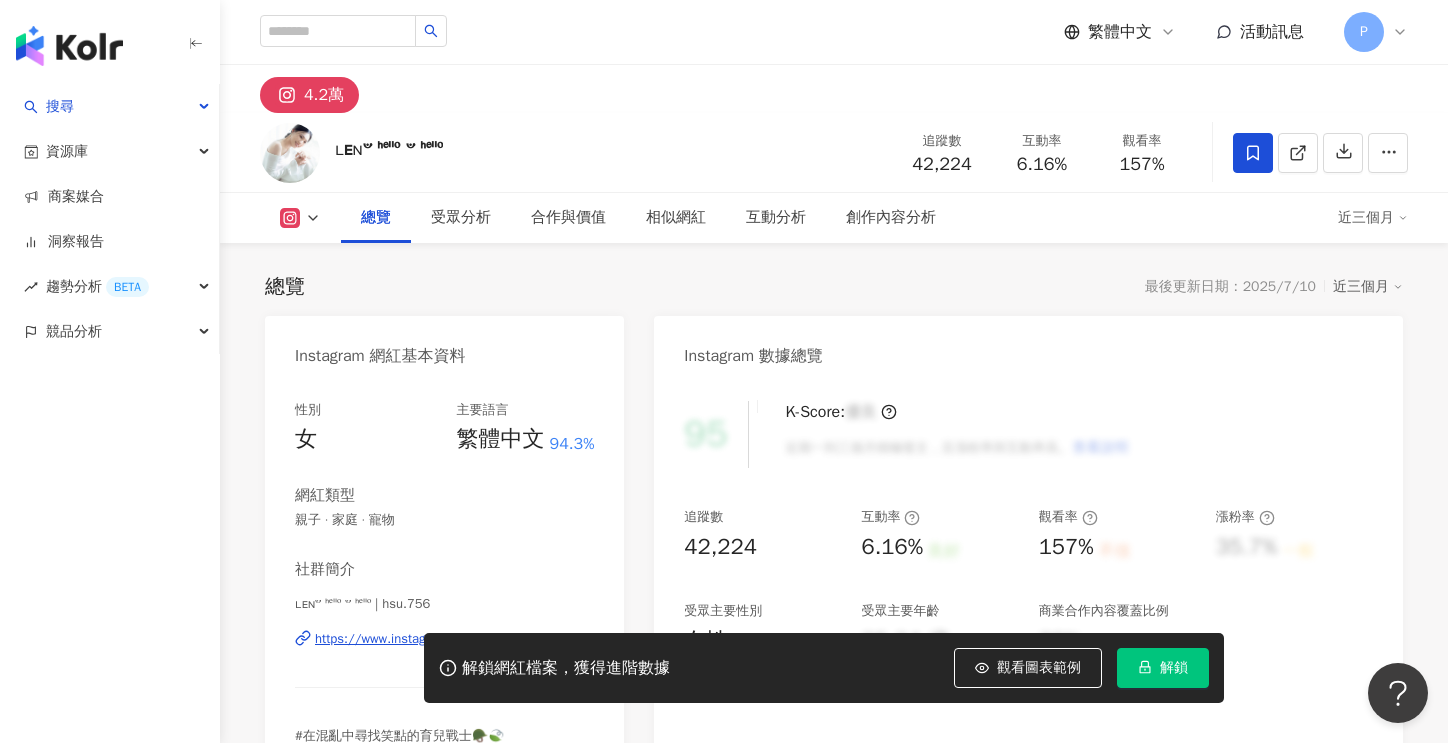 click on "解鎖網紅檔案，獲得進階數據 觀看圖表範例 解鎖" at bounding box center (724, 668) 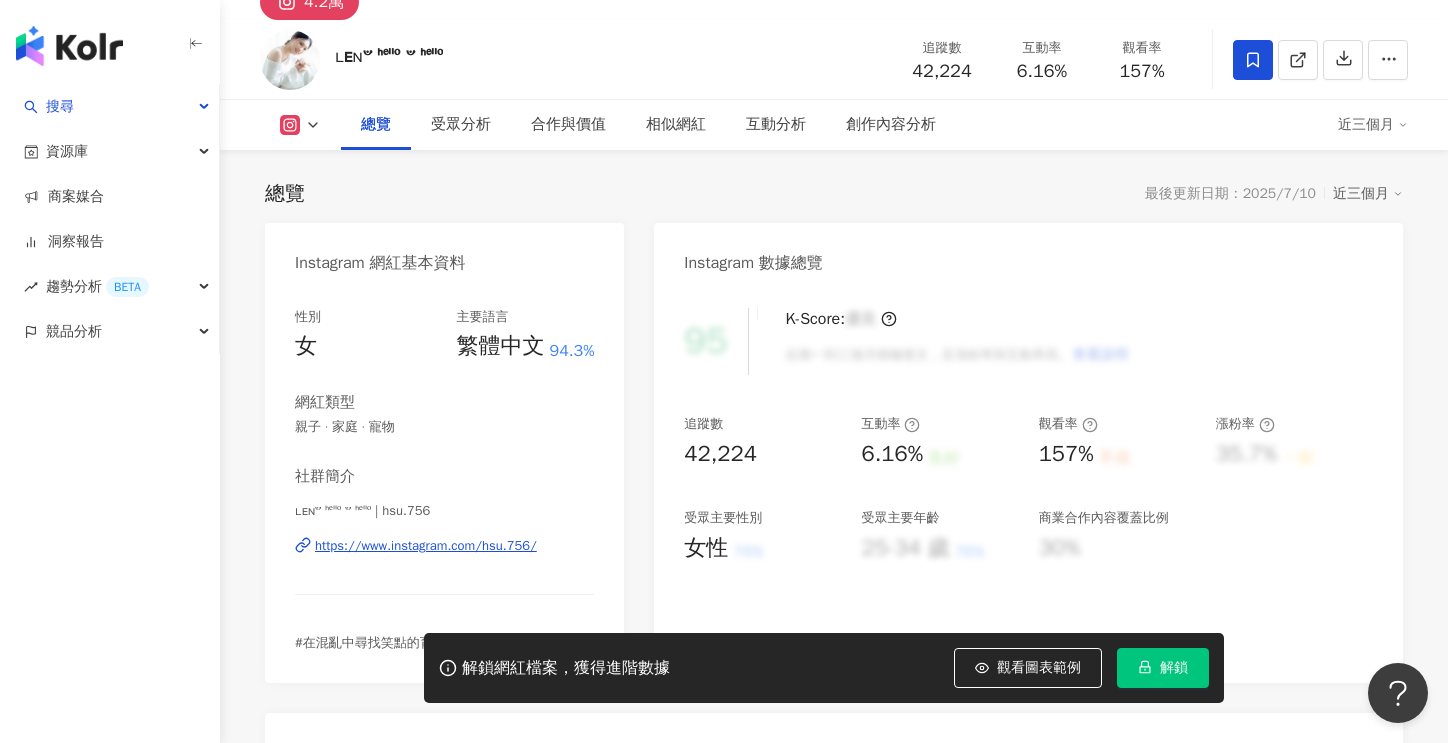 scroll, scrollTop: 200, scrollLeft: 0, axis: vertical 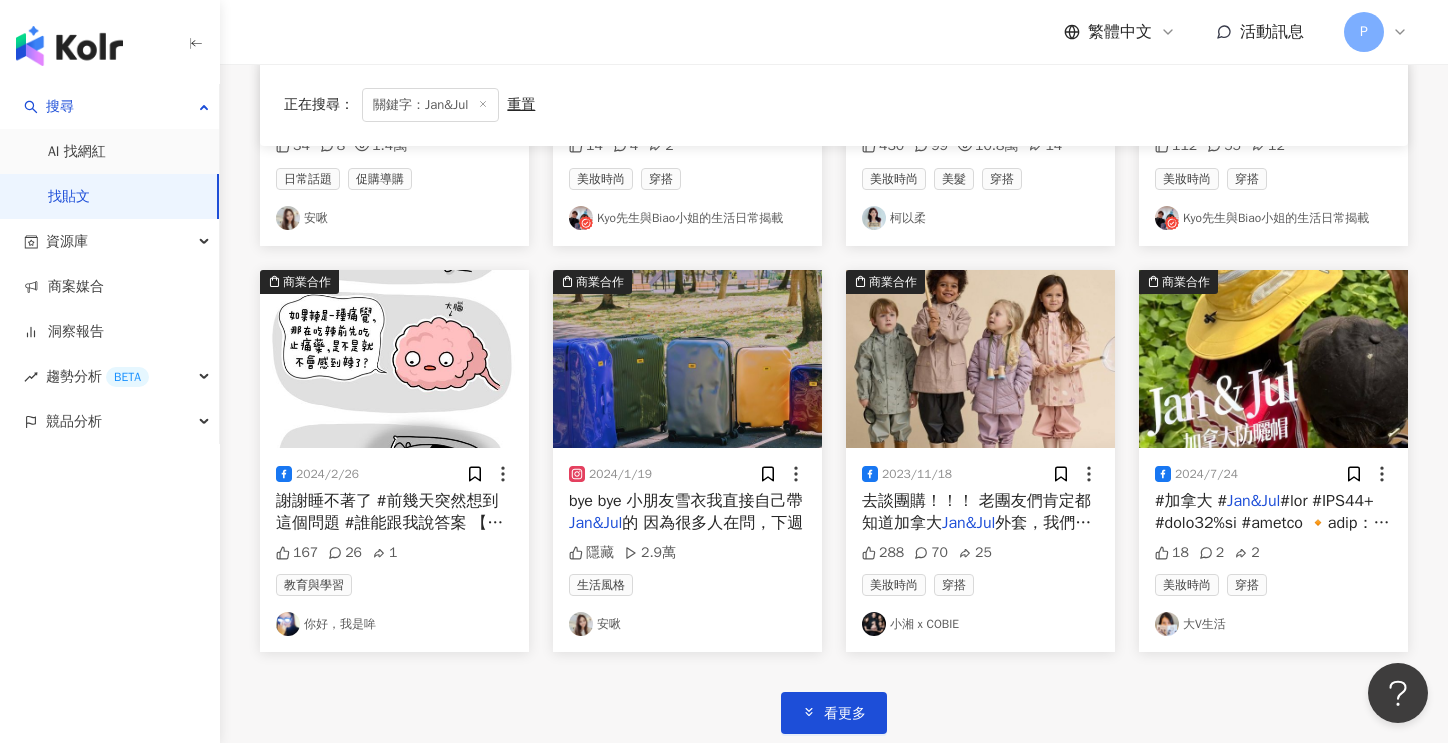 click on "小湘 x COBIE" at bounding box center [980, 624] 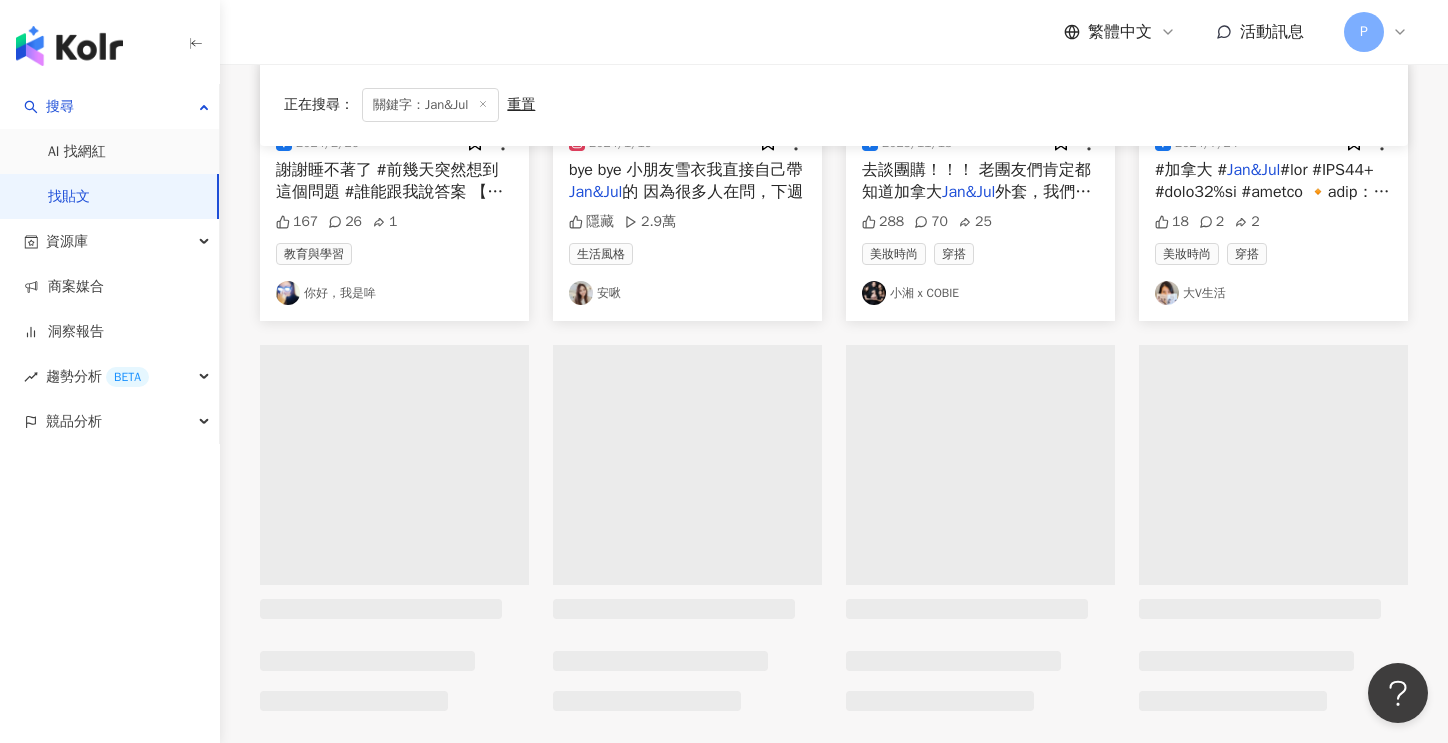 scroll, scrollTop: 2500, scrollLeft: 0, axis: vertical 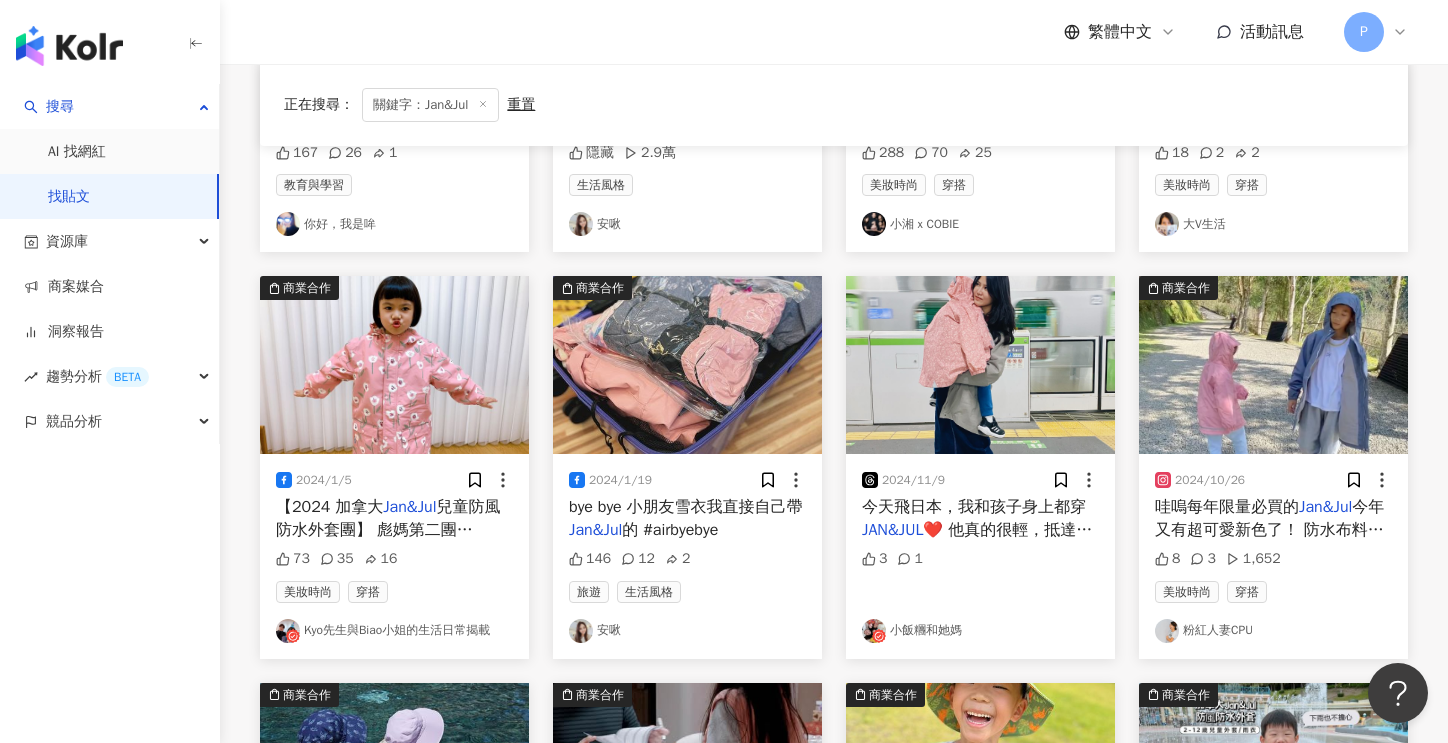 click on "小飯糰和她媽" at bounding box center [980, 631] 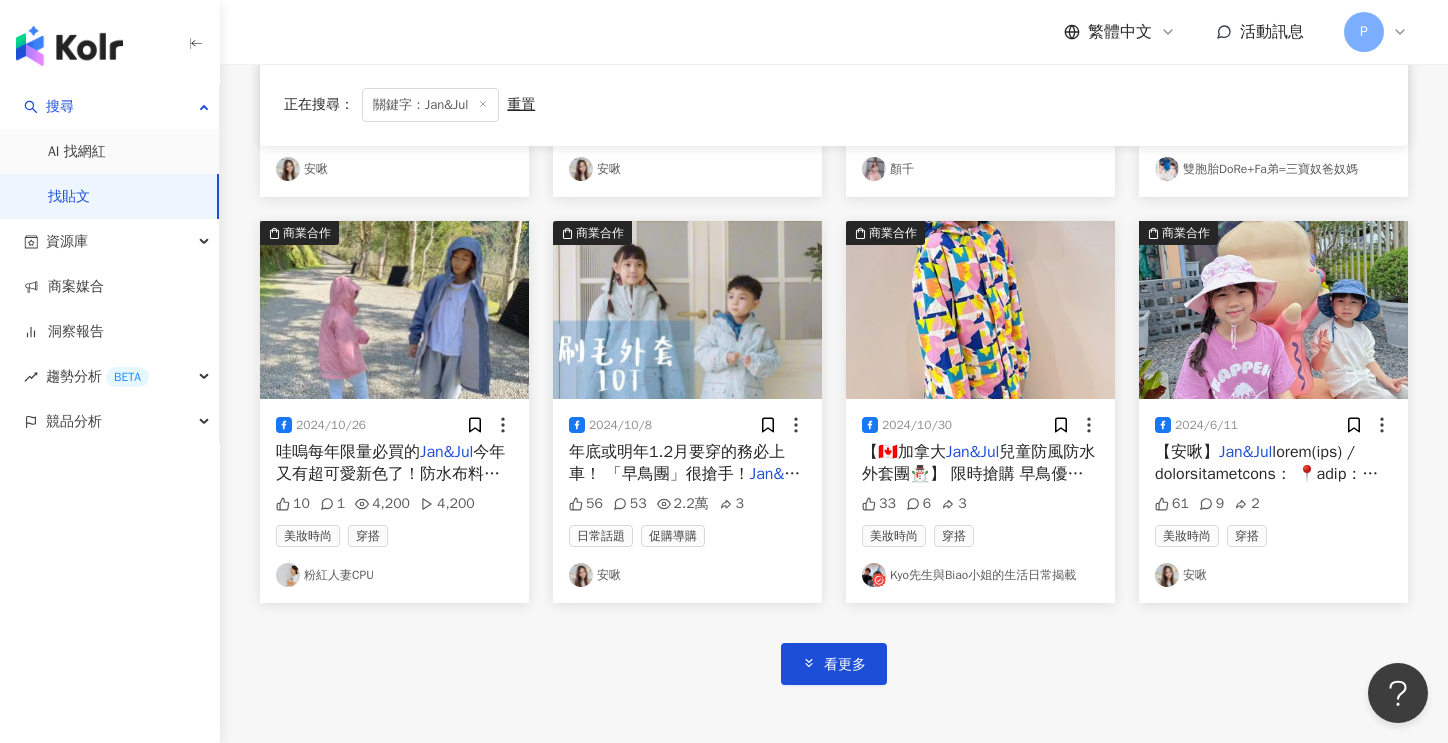 scroll, scrollTop: 3500, scrollLeft: 0, axis: vertical 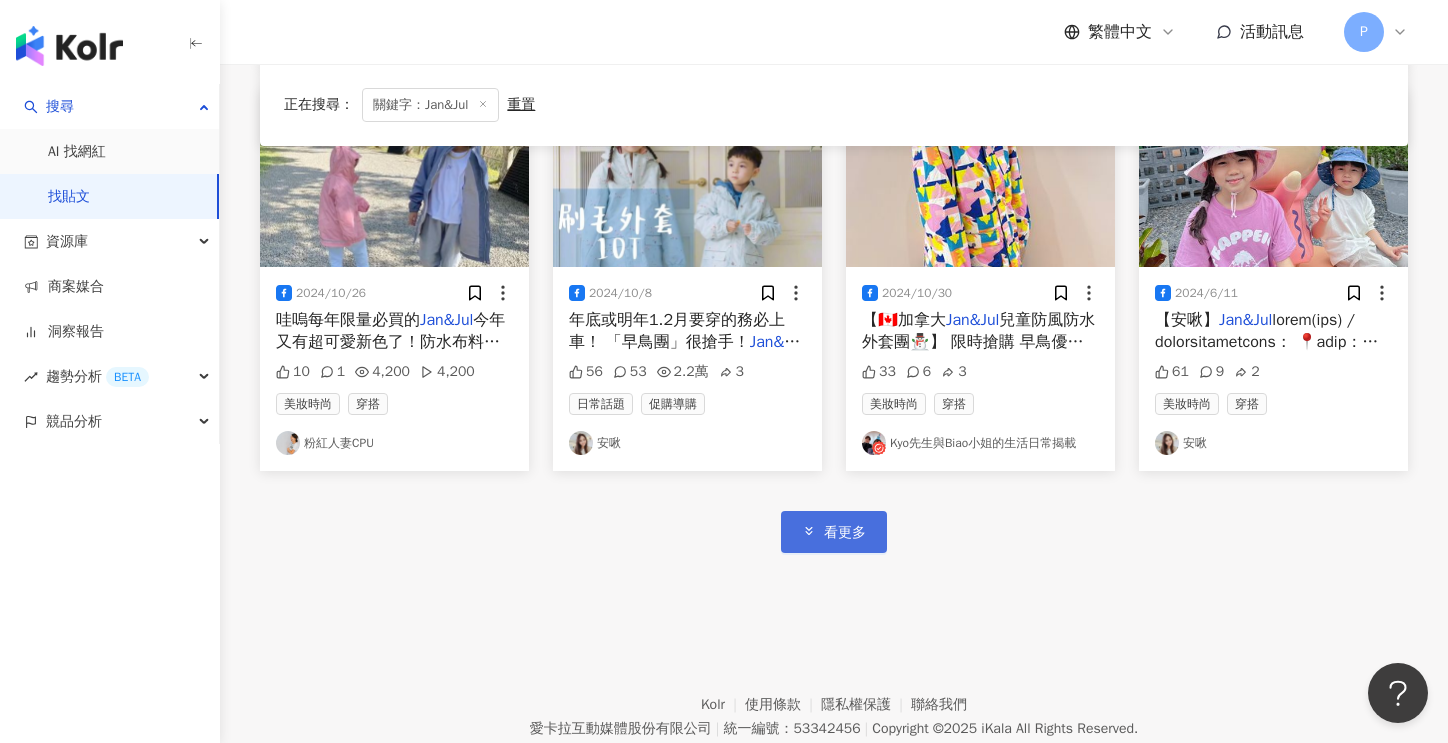 click on "看更多" at bounding box center [845, 533] 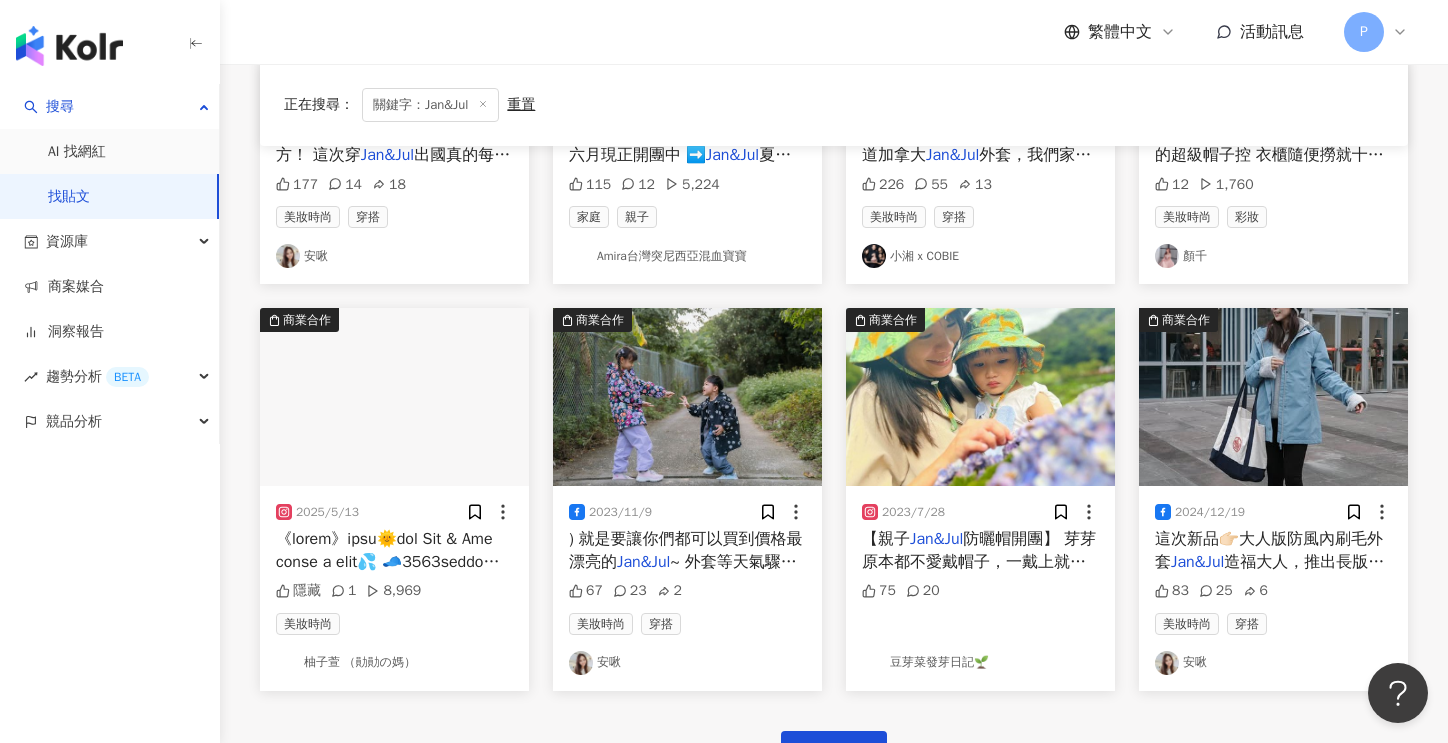 scroll, scrollTop: 4794, scrollLeft: 0, axis: vertical 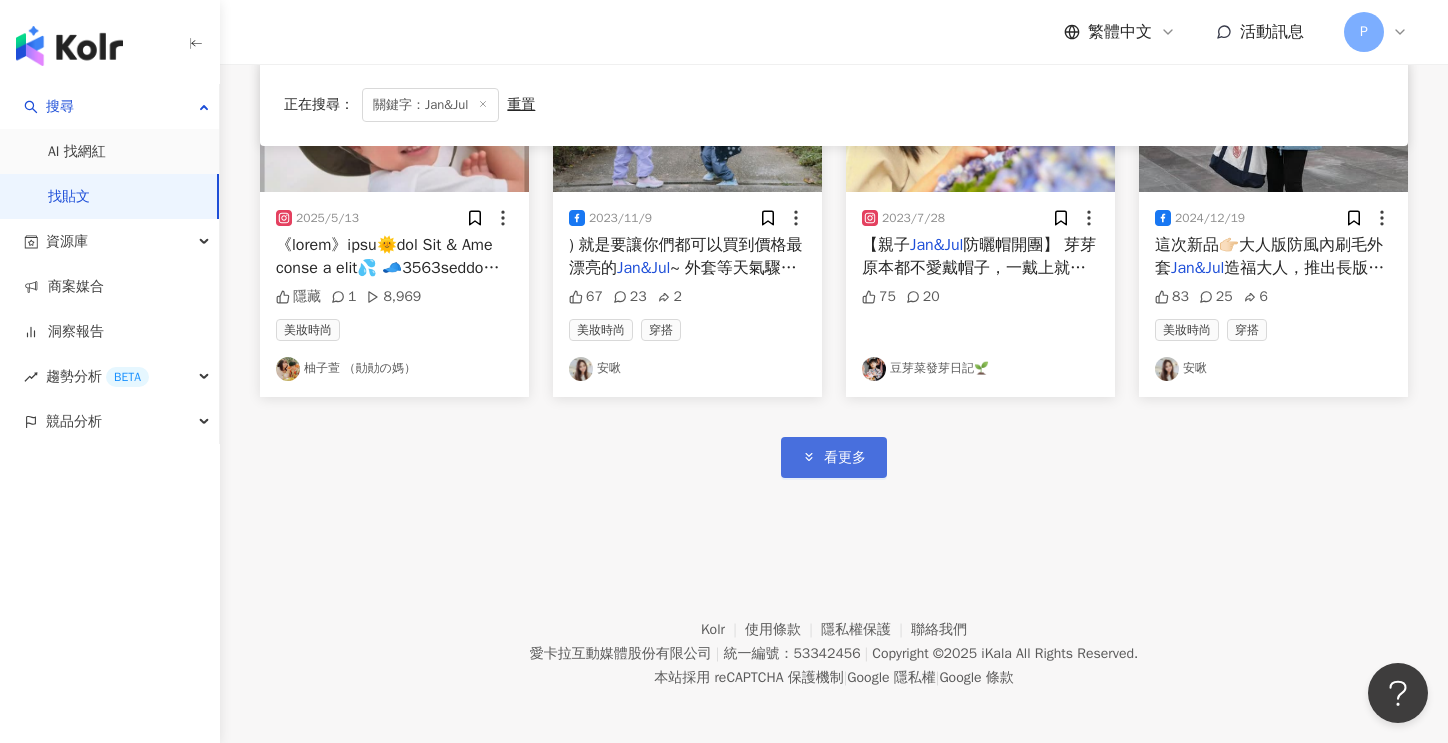 click on "看更多" at bounding box center (834, 457) 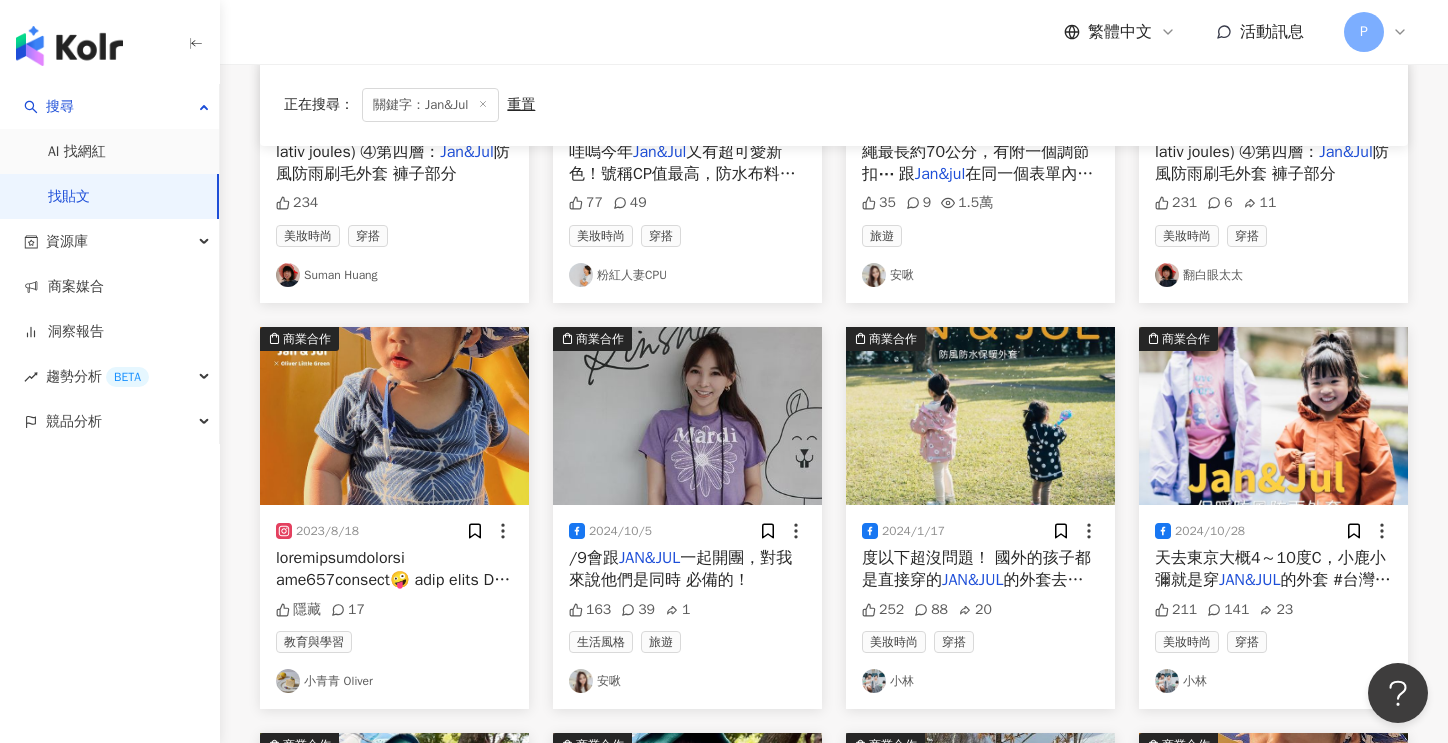 scroll, scrollTop: 5194, scrollLeft: 0, axis: vertical 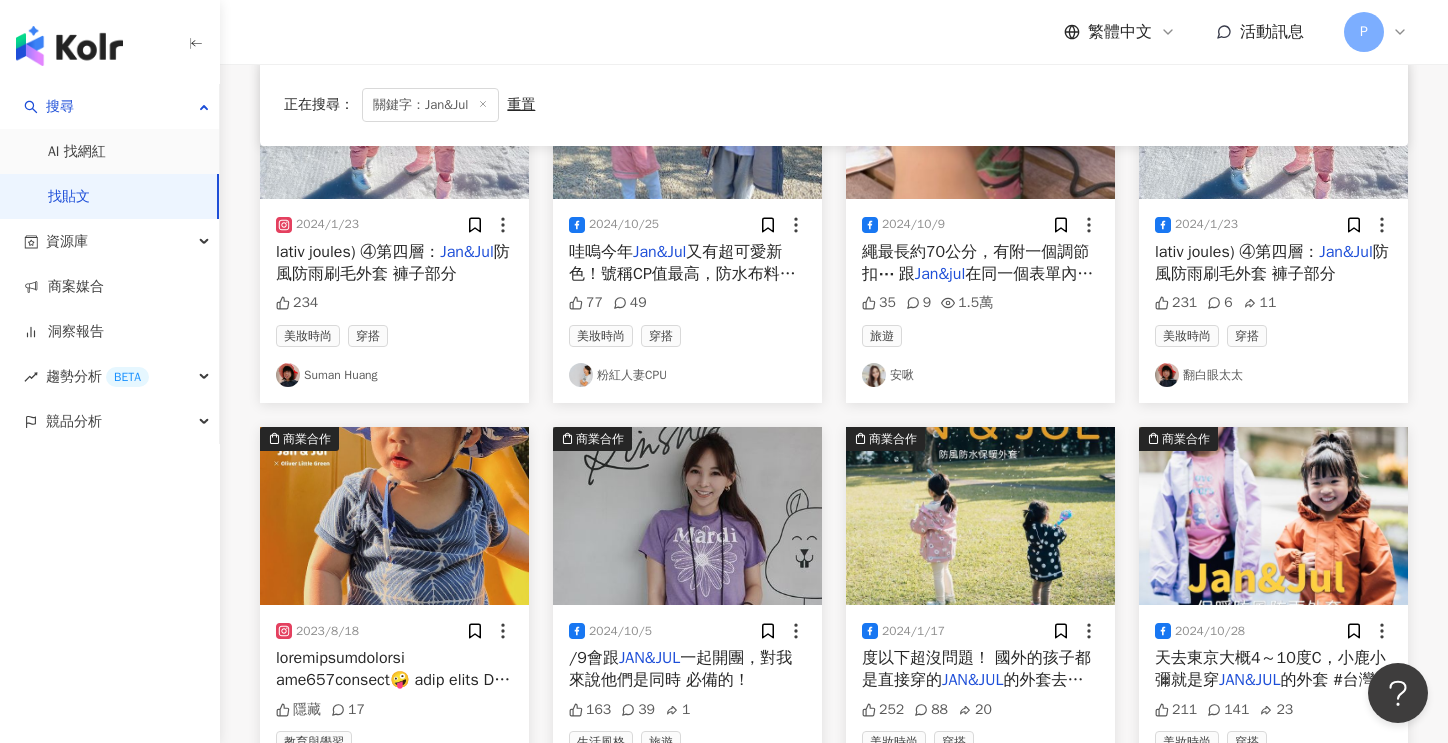 click on "翻白眼太太" at bounding box center [1273, 375] 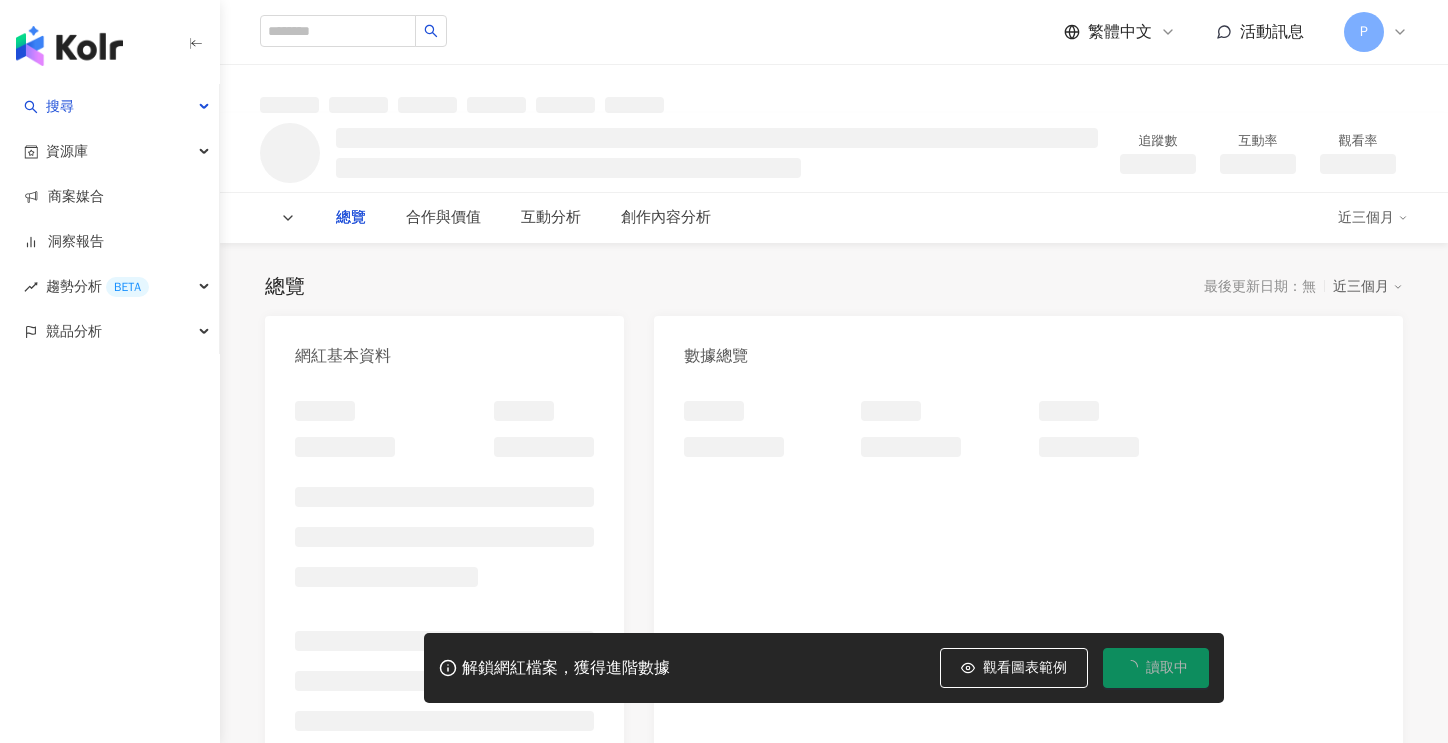 scroll, scrollTop: 0, scrollLeft: 0, axis: both 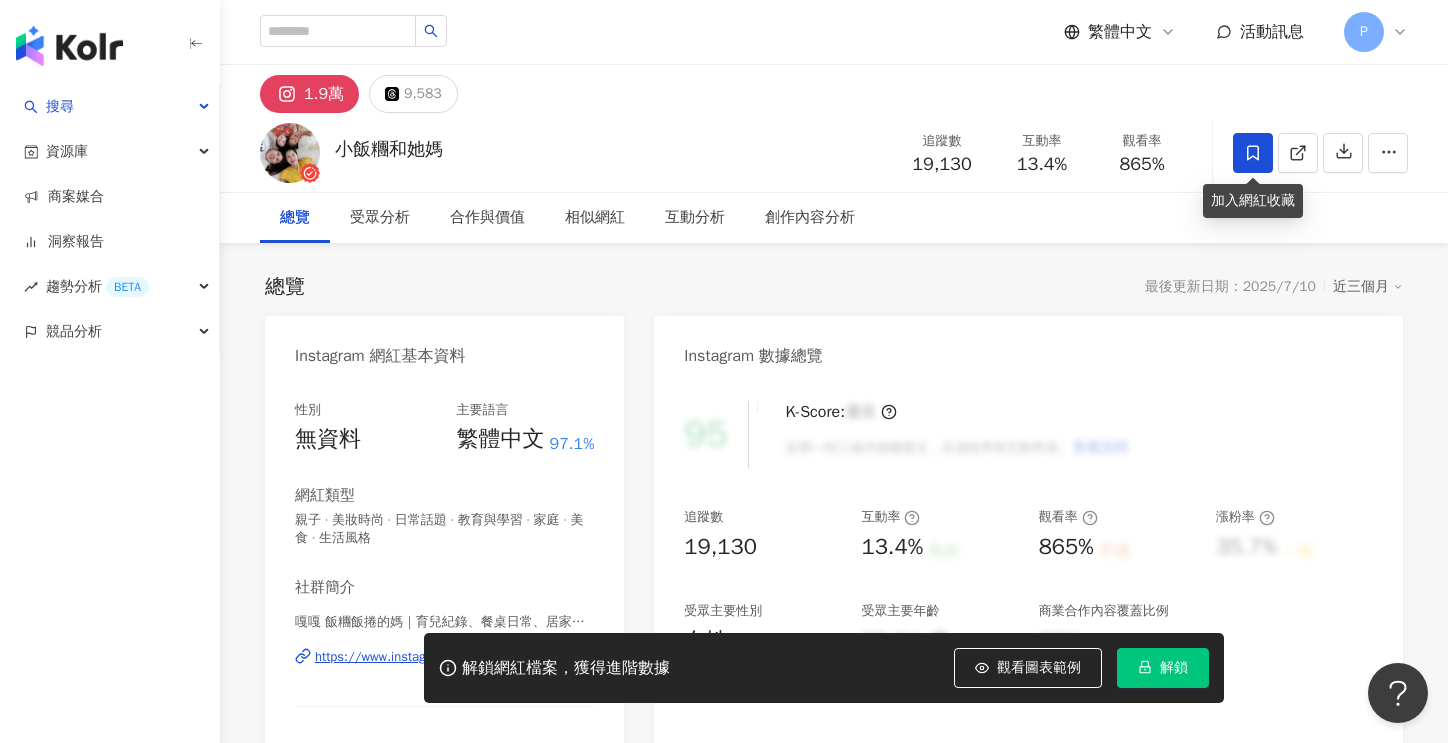 click 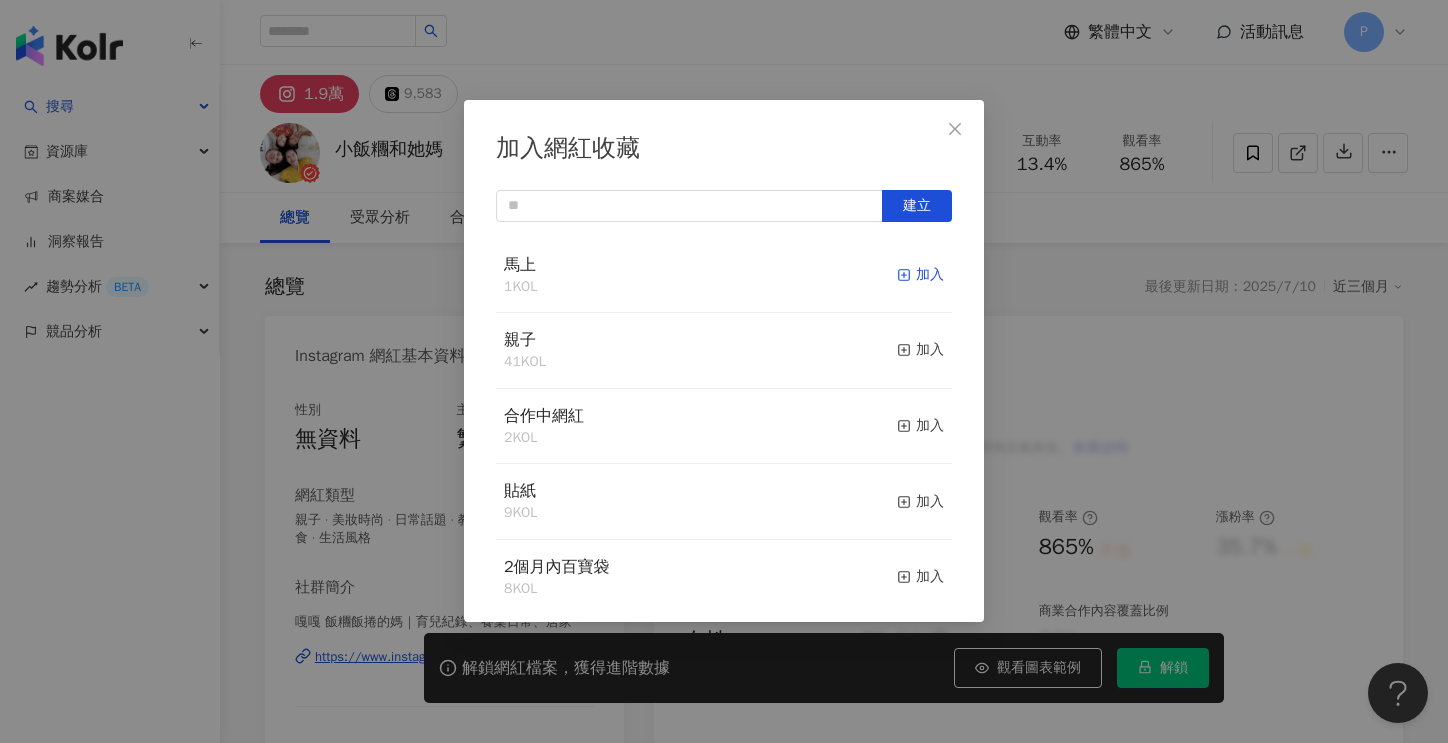 click 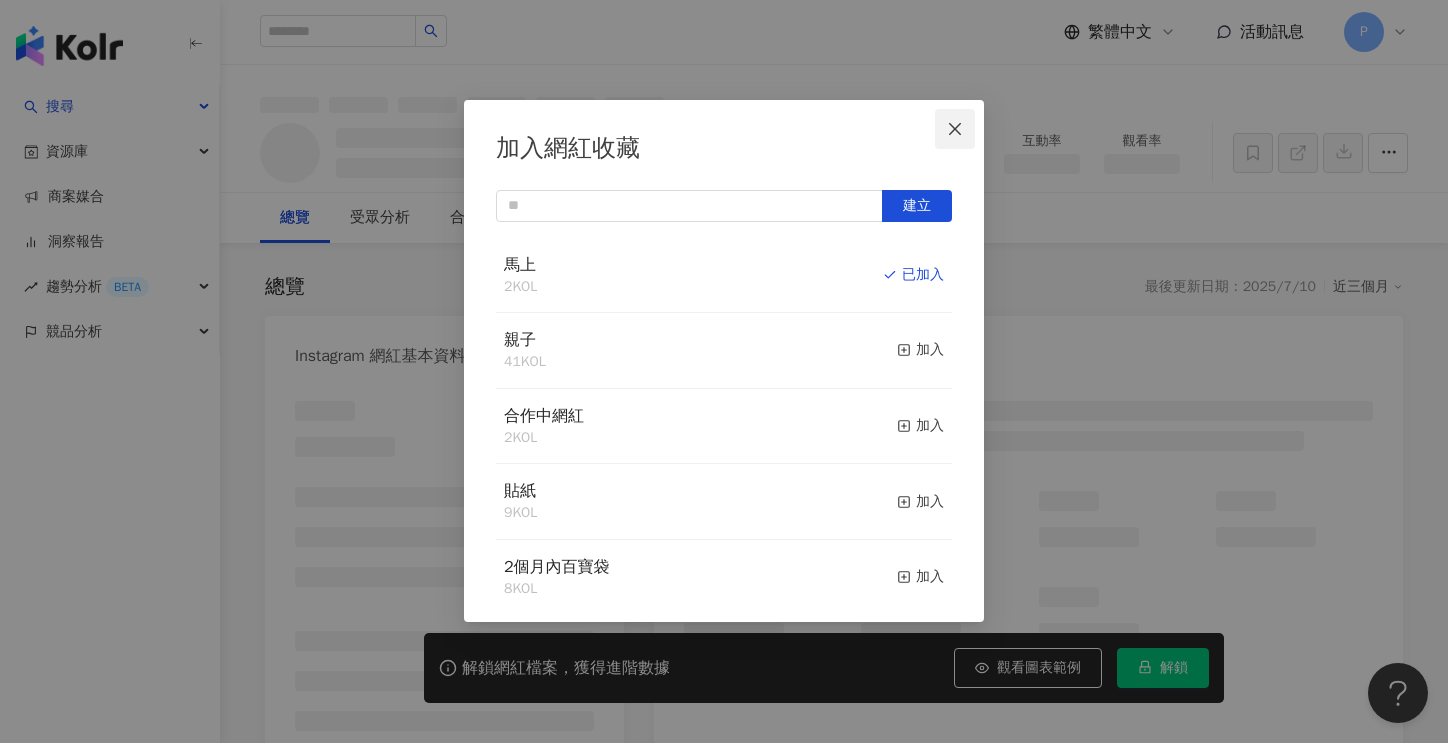 click 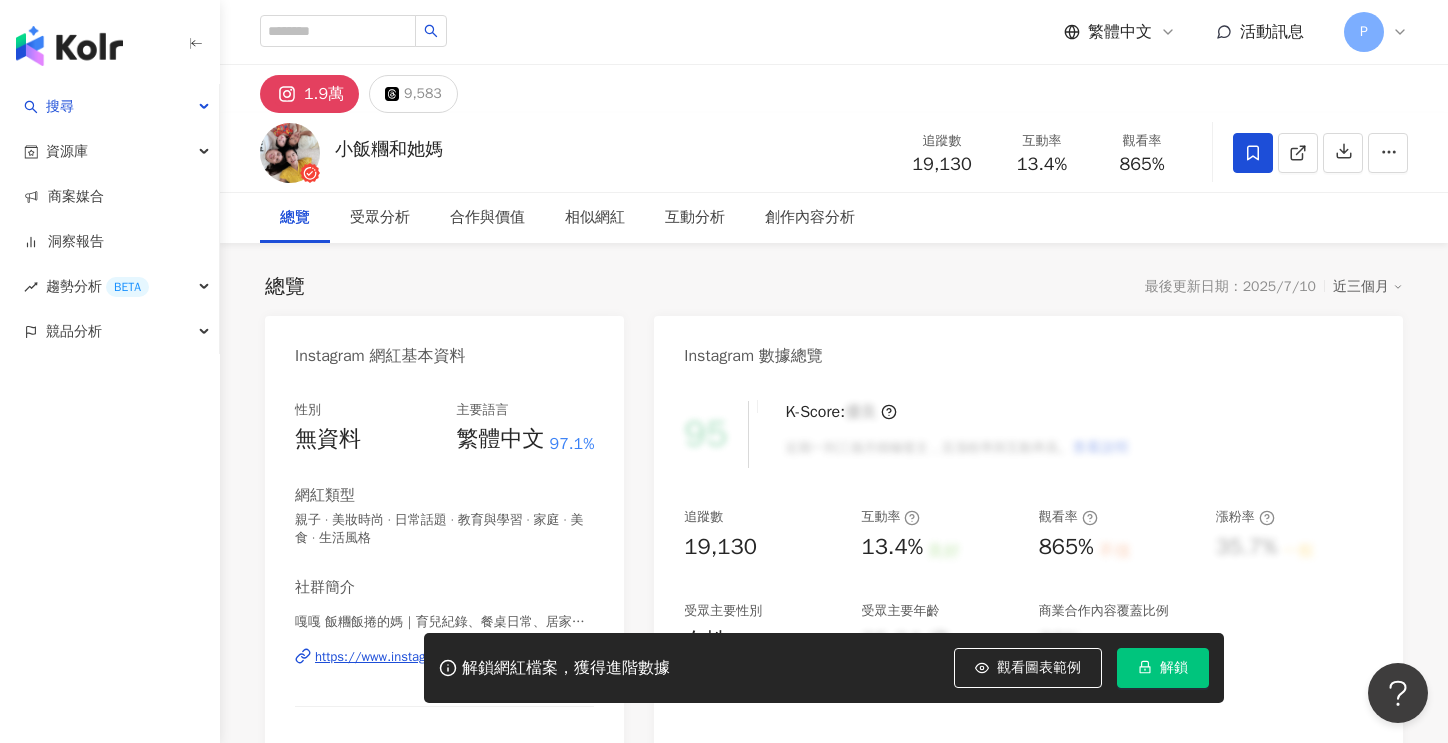 click on "加入網紅收藏 建立 馬上 2  KOL 已加入 親子 41  KOL 加入 合作中網紅 2  KOL 加入 貼紙 9  KOL 加入 2個月內百寶袋 8  KOL 加入 百寶袋 4  KOL 加入 收納 2  KOL 加入 寵物 1  KOL 加入 未命名收藏 1  KOL 加入" at bounding box center (724, 371) 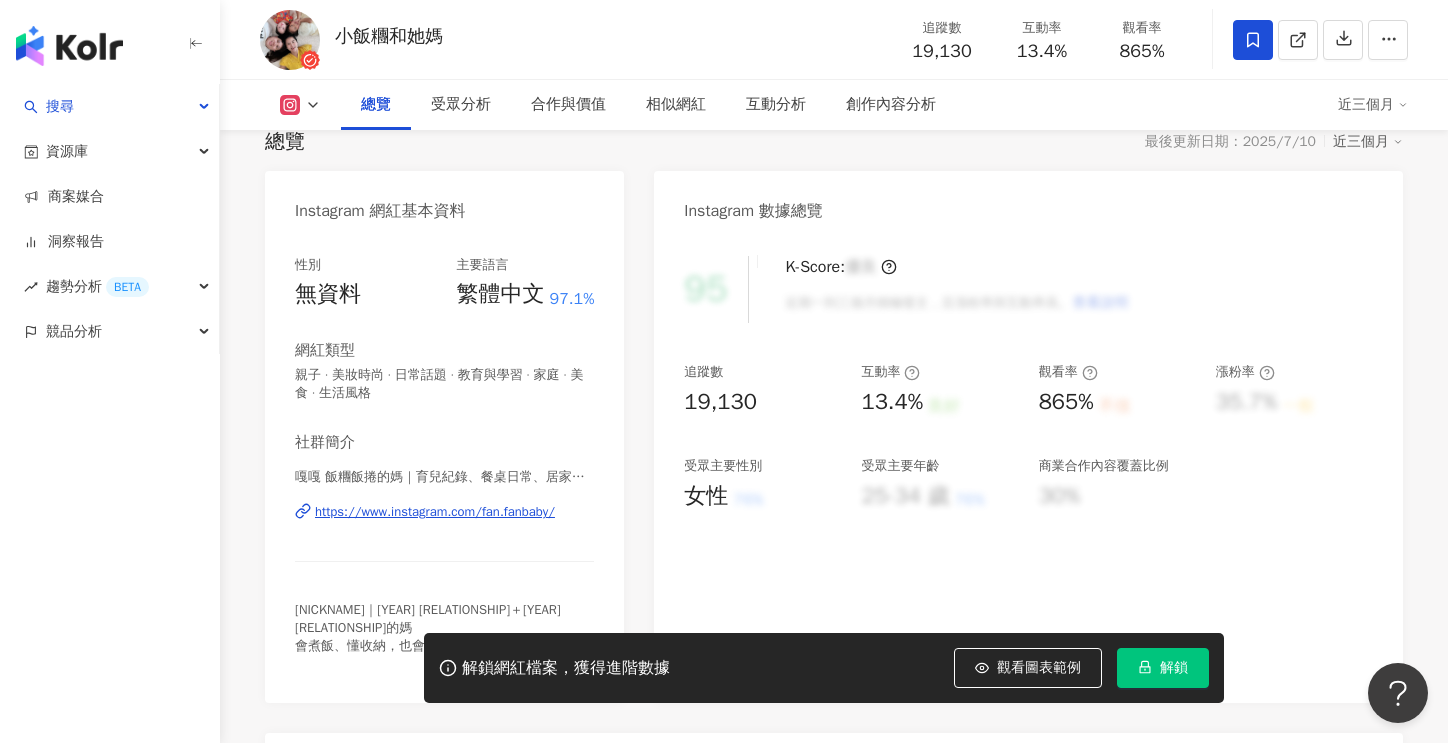 scroll, scrollTop: 200, scrollLeft: 0, axis: vertical 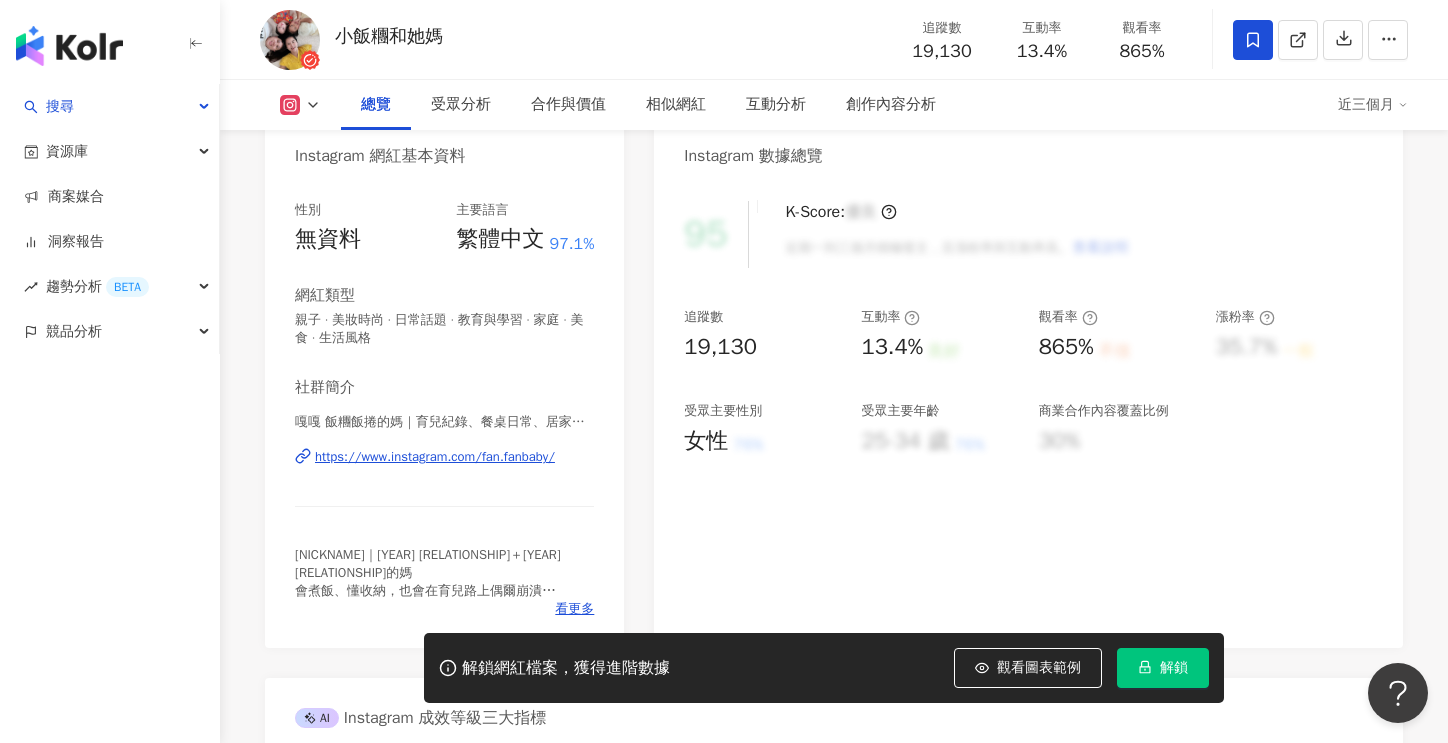 click on "https://www.instagram.com/fan.fanbaby/" at bounding box center [435, 457] 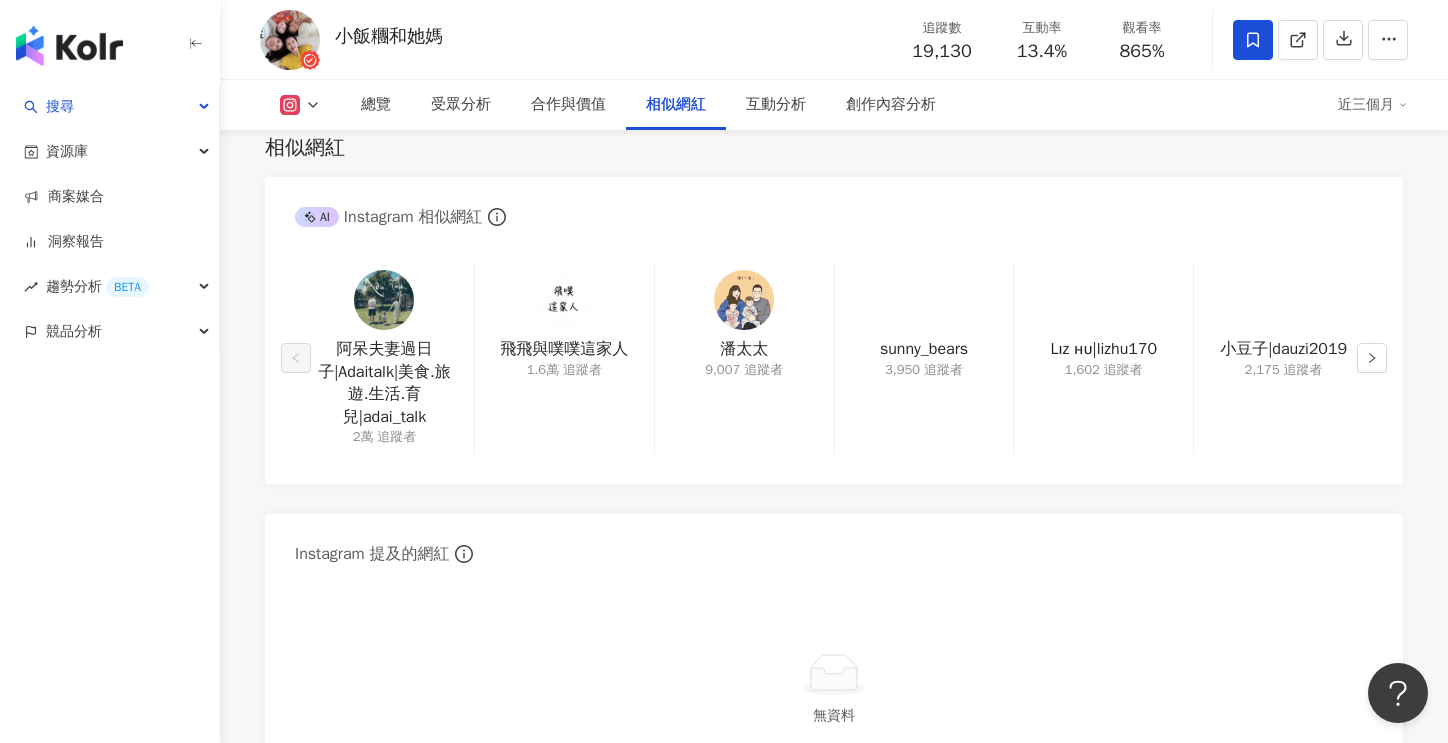 scroll, scrollTop: 3100, scrollLeft: 0, axis: vertical 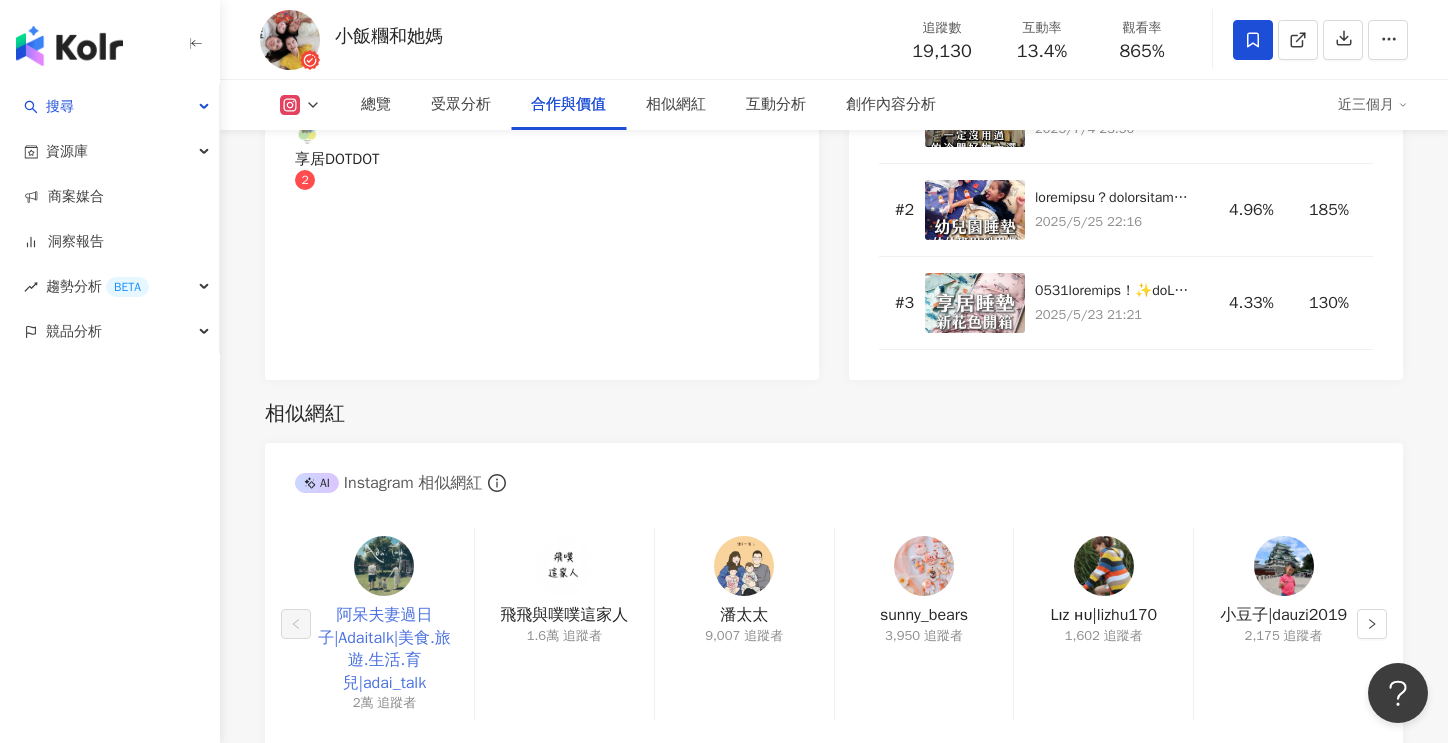 click on "阿呆夫妻過日子|Adaitalk|美食.旅遊.生活.育兒|adai_talk" at bounding box center (384, 649) 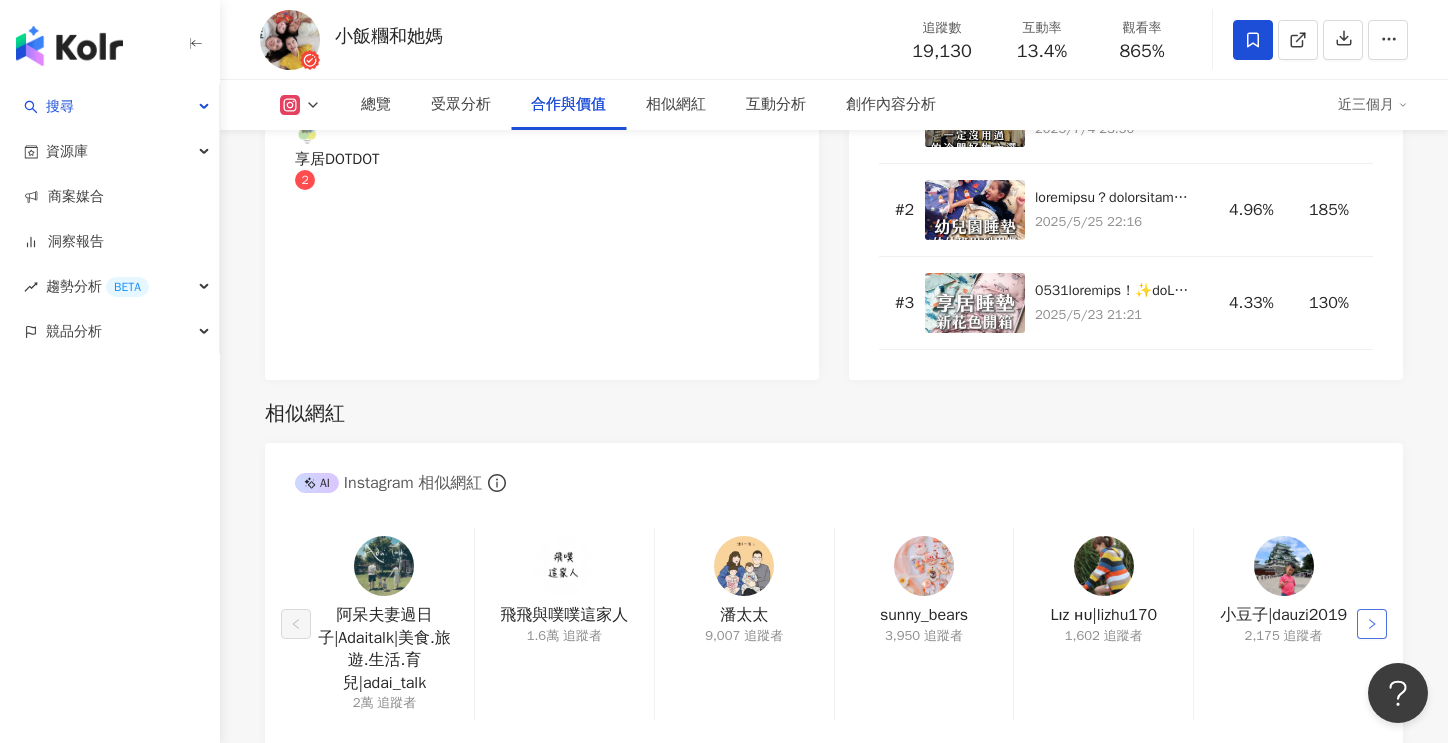 click at bounding box center (1372, 624) 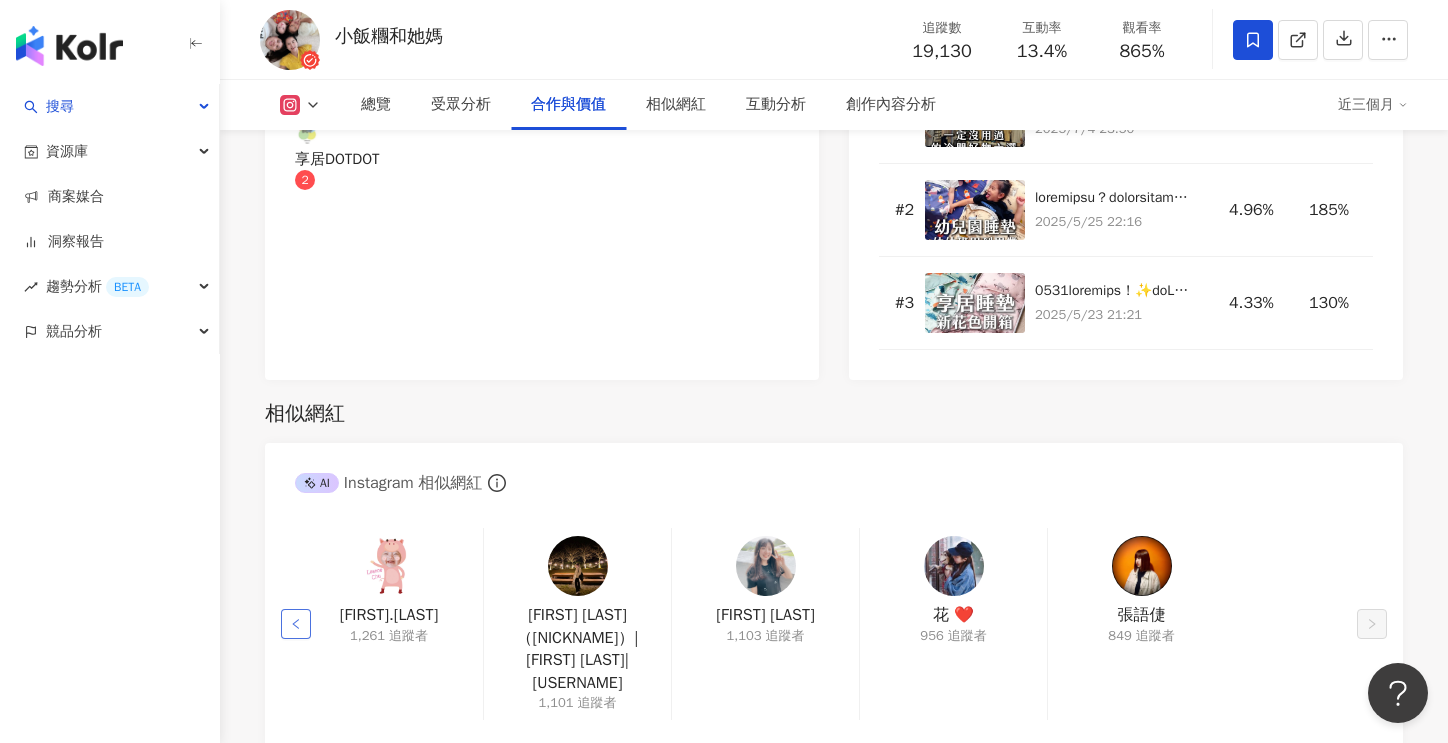 click 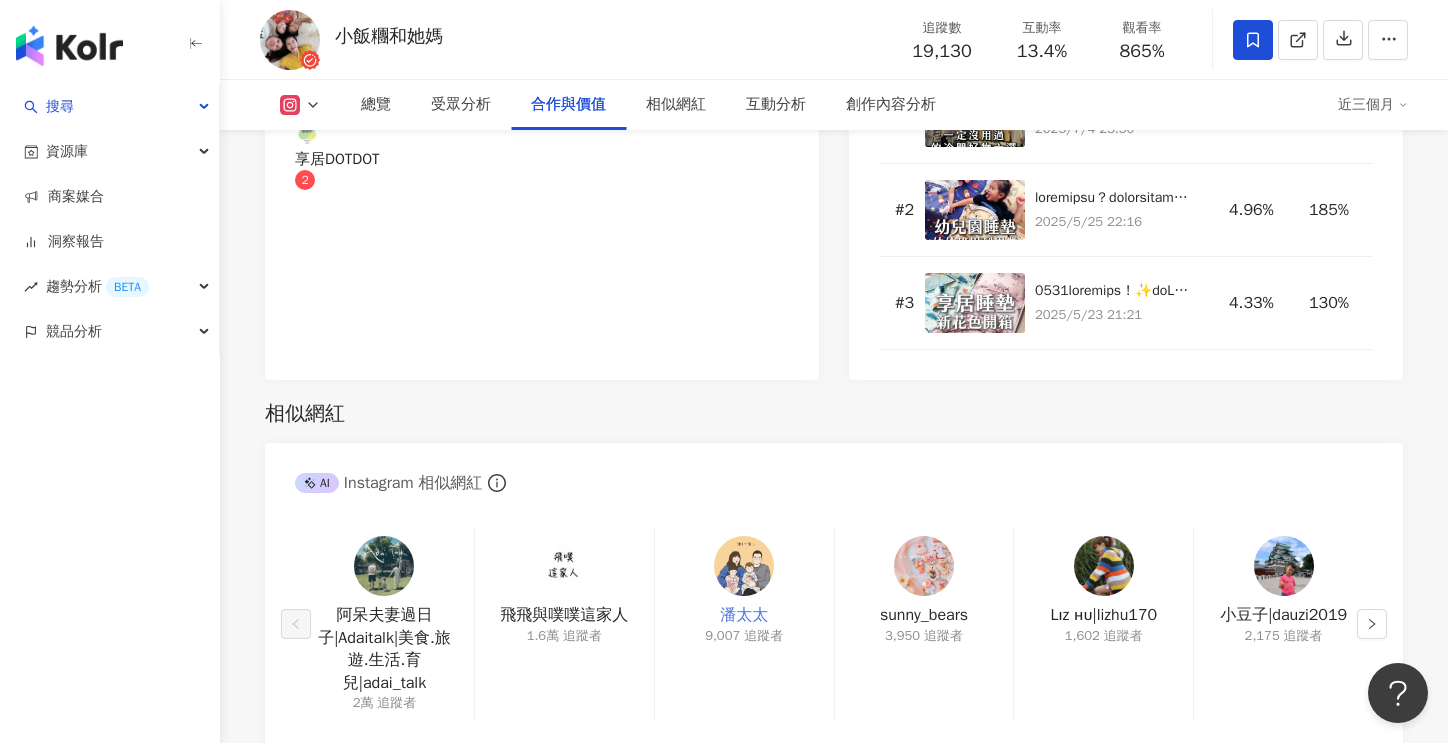 click on "潘太太" at bounding box center (744, 615) 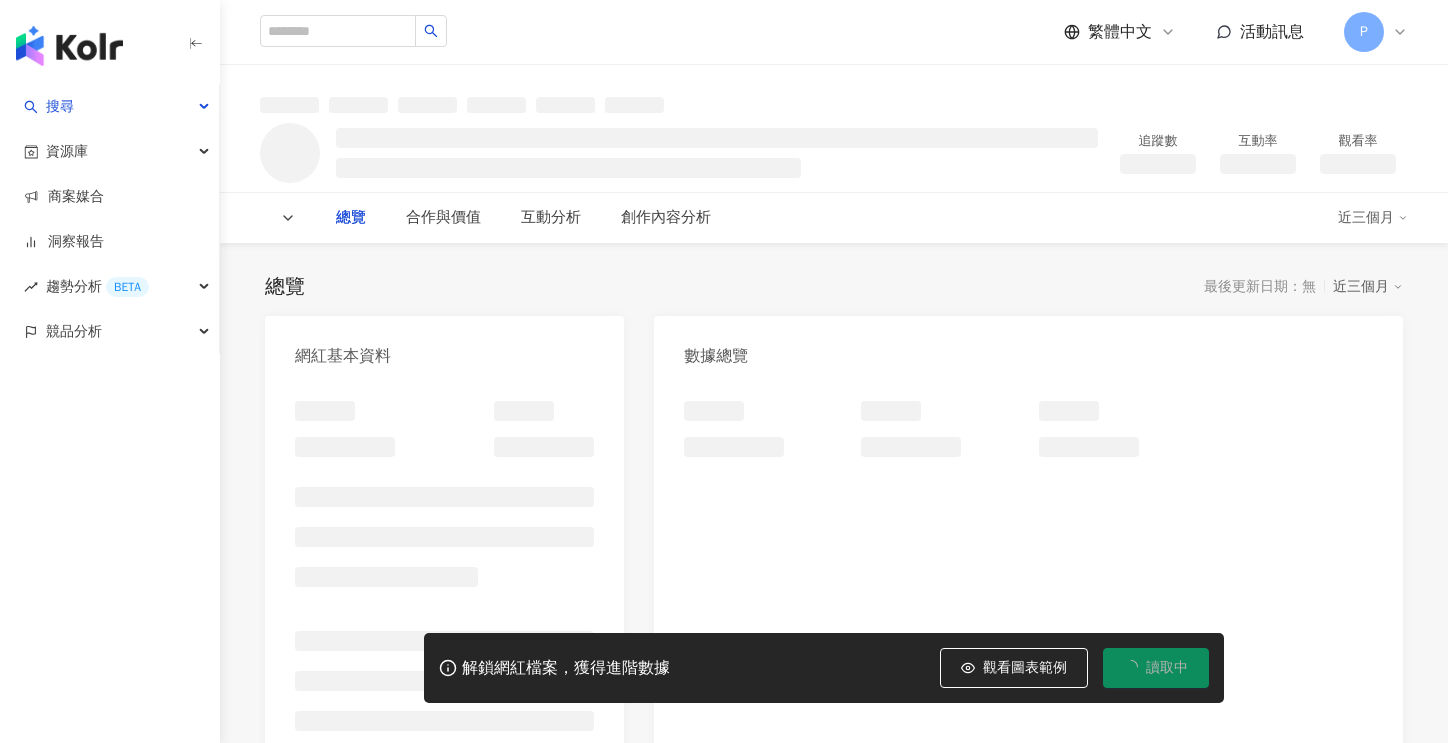 scroll, scrollTop: 0, scrollLeft: 0, axis: both 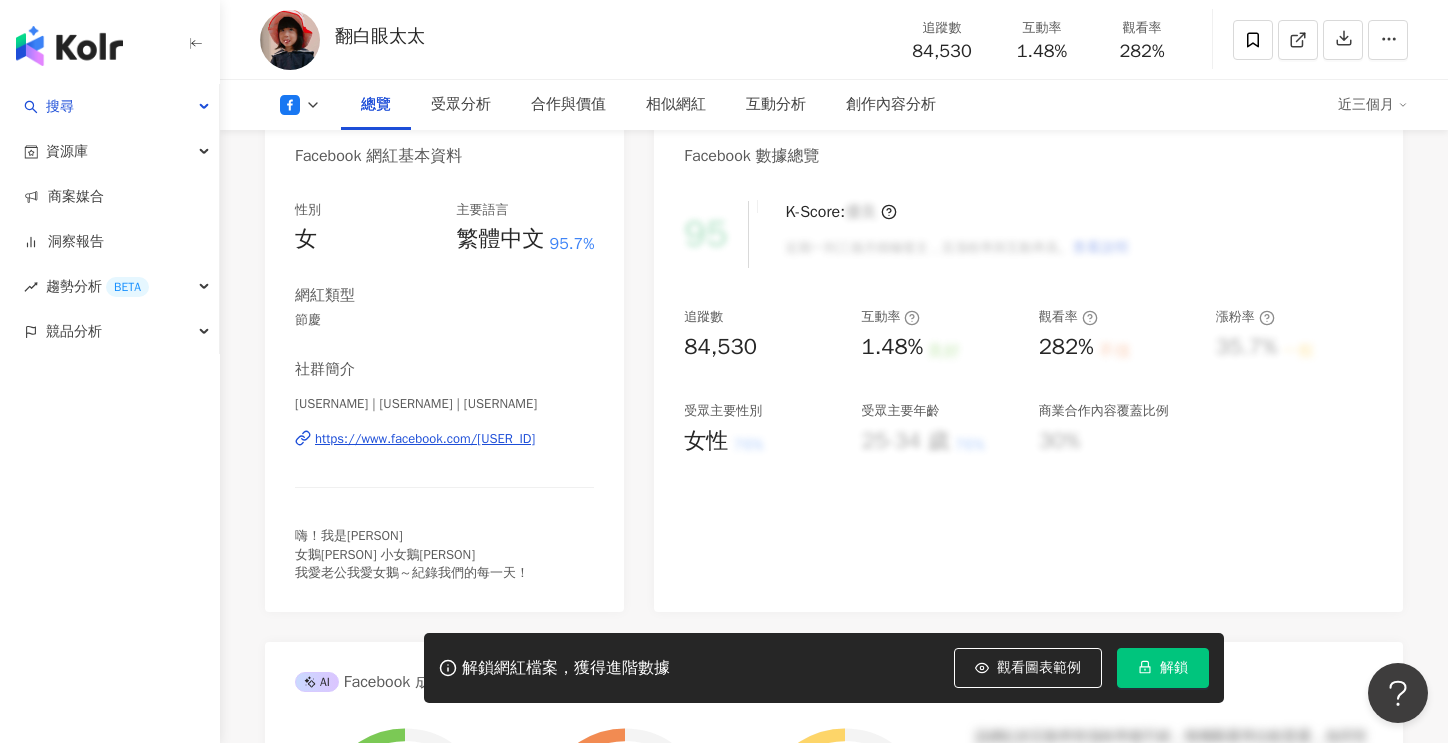 click on "https://www.facebook.com/[USER_ID]" at bounding box center (425, 439) 